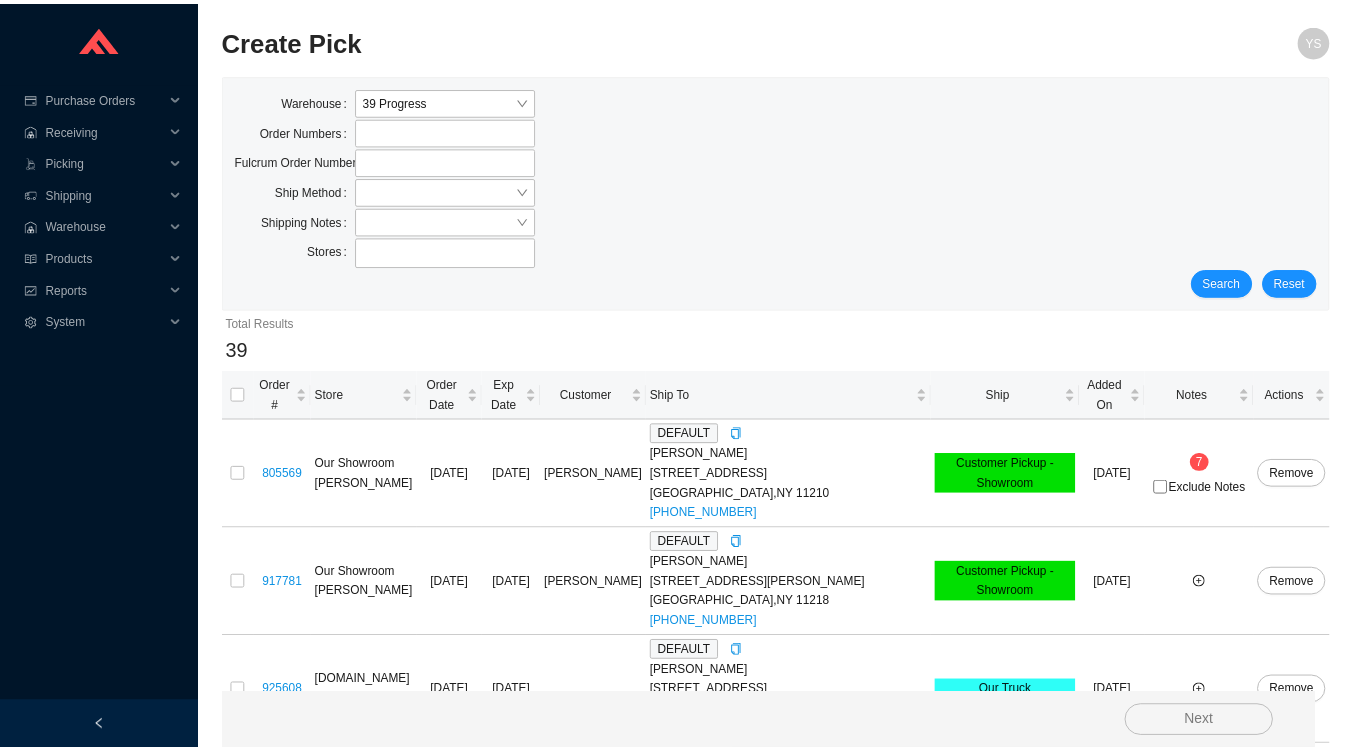 scroll, scrollTop: 0, scrollLeft: 0, axis: both 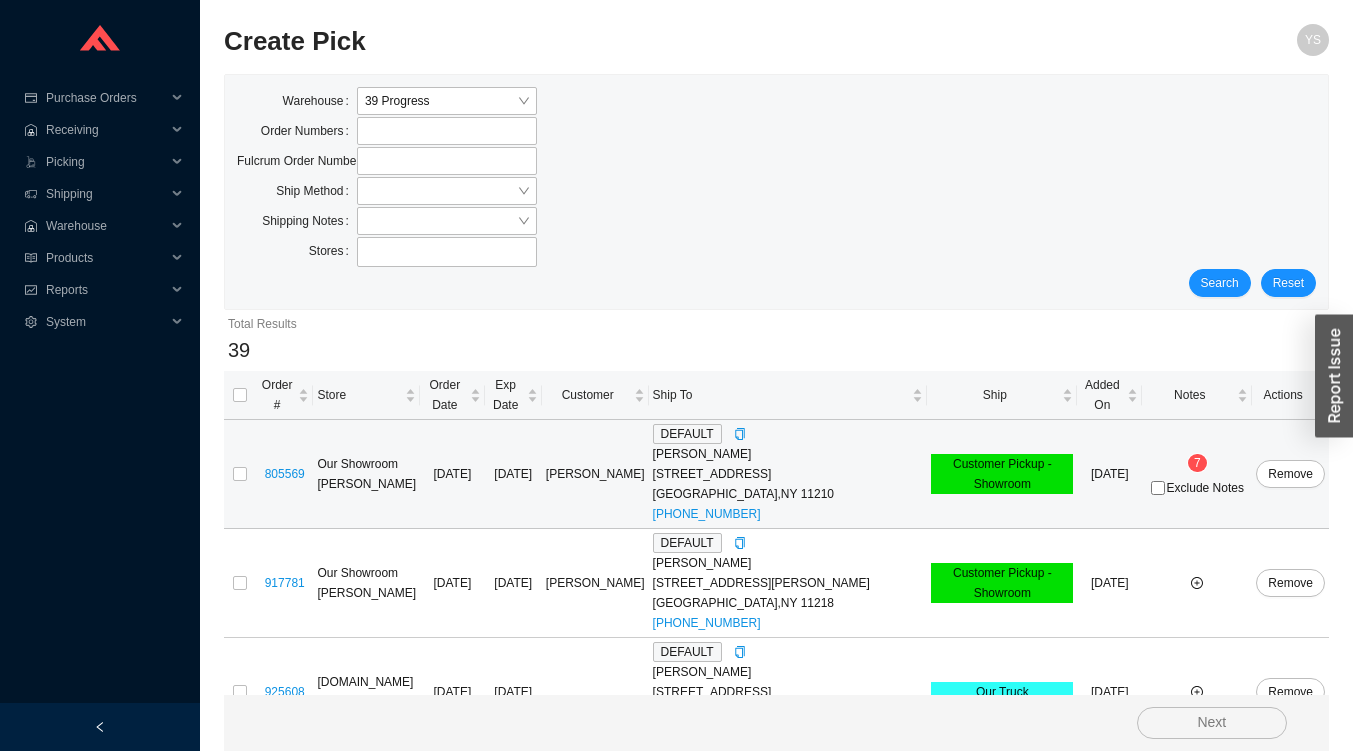 drag, startPoint x: 1234, startPoint y: 448, endPoint x: 1210, endPoint y: 455, distance: 25 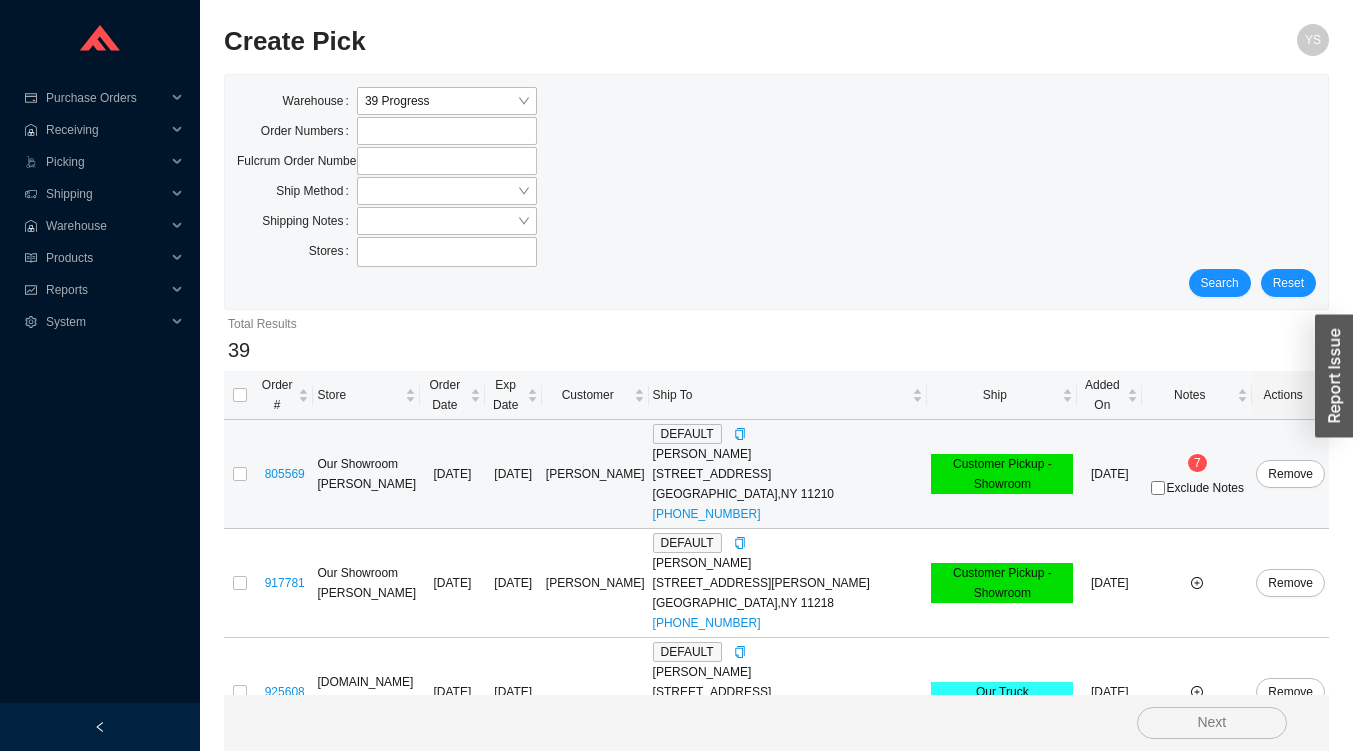 click on "Order # Store Order Date Exp Date Customer Ship To Ship Added On Notes Actions 805569 Our Showroom [PERSON_NAME] [DATE] [DATE] [PERSON_NAME] DEFAULT [PERSON_NAME] [STREET_ADDRESS] (917) 578-6396 Customer Pickup - Showroom [DATE] 7 Exclude Notes Remove 917781 Our Showroom [PERSON_NAME] [DATE] [DATE] [PERSON_NAME] DEFAULT [PERSON_NAME] [STREET_ADDRESS][PERSON_NAME] (401) 556-5686 Customer Pickup - Showroom [DATE] Remove 925608 [DOMAIN_NAME] Importer [DATE] [DATE]   DEFAULT [PERSON_NAME] [STREET_ADDRESS] (914) 772-8343 Our Truck [DATE] Remove 922672 [DOMAIN_NAME] Importer [DATE] [DATE]   Sinks [PERSON_NAME] [STREET_ADDRESS] 704-284-8427 Ground [DATE] Remove 928422 [DOMAIN_NAME] Importer [DATE] [DATE]   DEFAULT [PERSON_NAME] [STREET_ADDRESS][PERSON_NAME] (214) 724-0486 LTL [DATE] Remove 928668 [DOMAIN_NAME] Importer [DATE] [DATE]   DEFAULT ," at bounding box center [776, 2551] 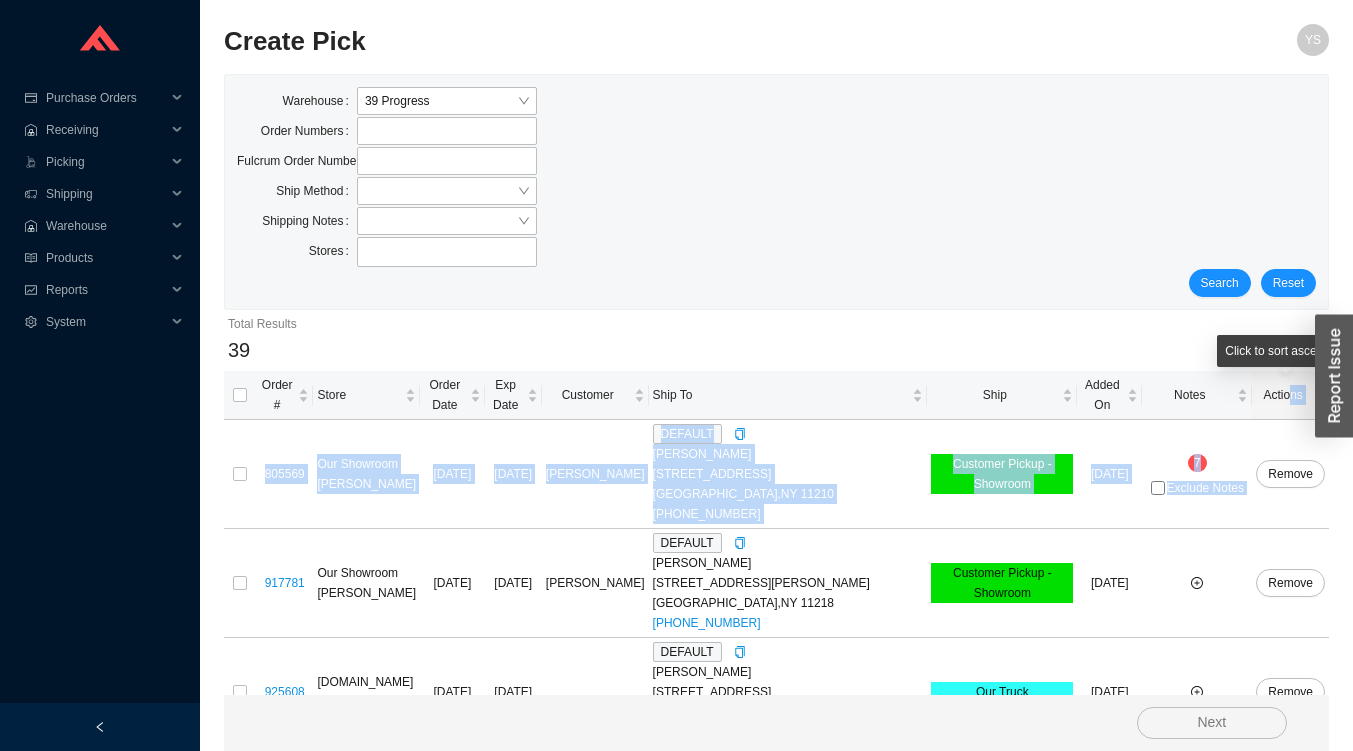 click on "Ship" at bounding box center (994, 395) 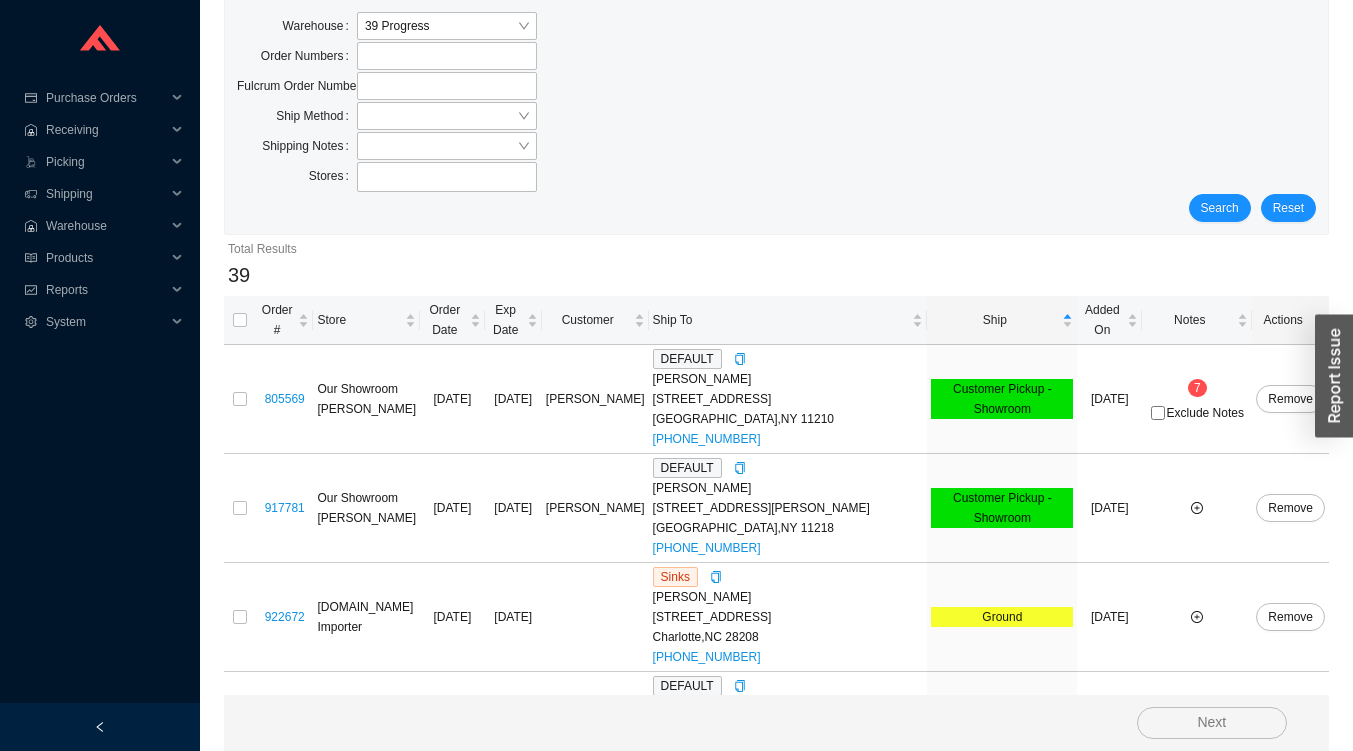 scroll, scrollTop: 79, scrollLeft: 0, axis: vertical 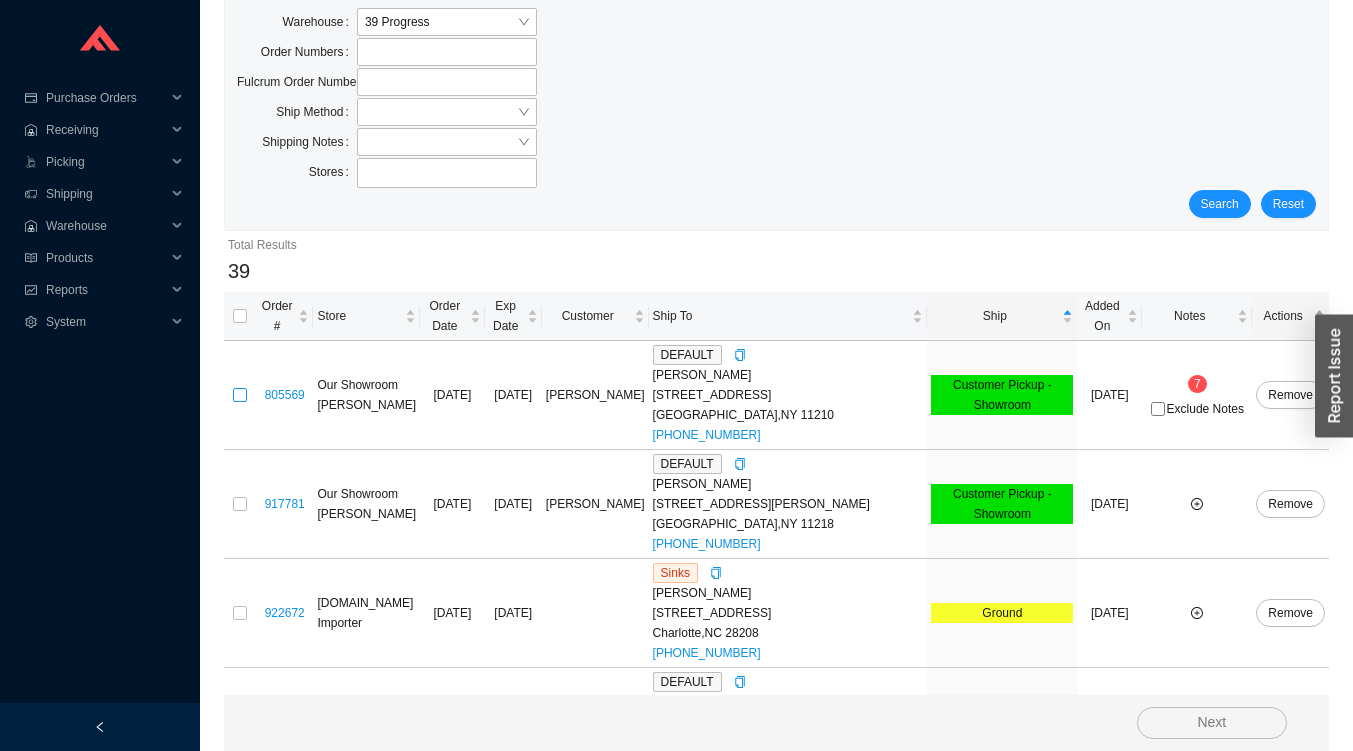click at bounding box center (240, 395) 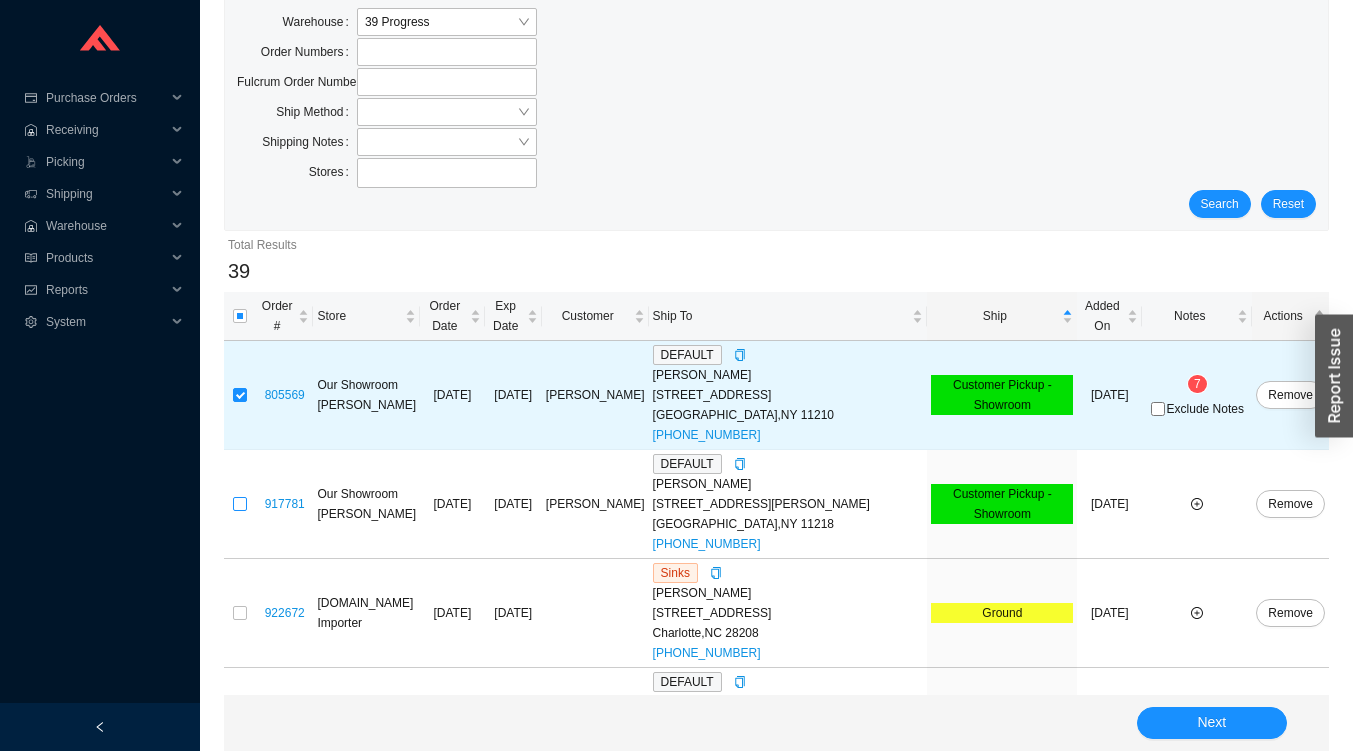 click at bounding box center (240, 504) 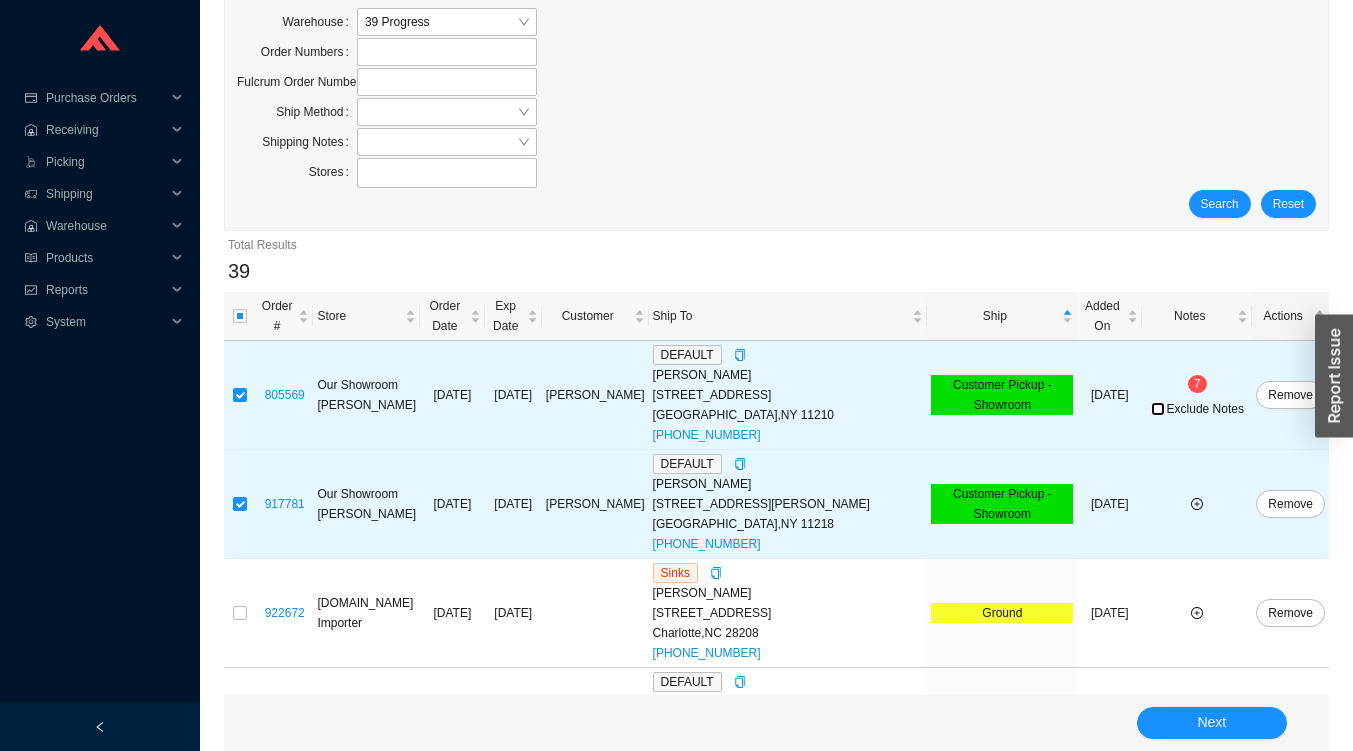 click on "Exclude Notes" at bounding box center (1158, 409) 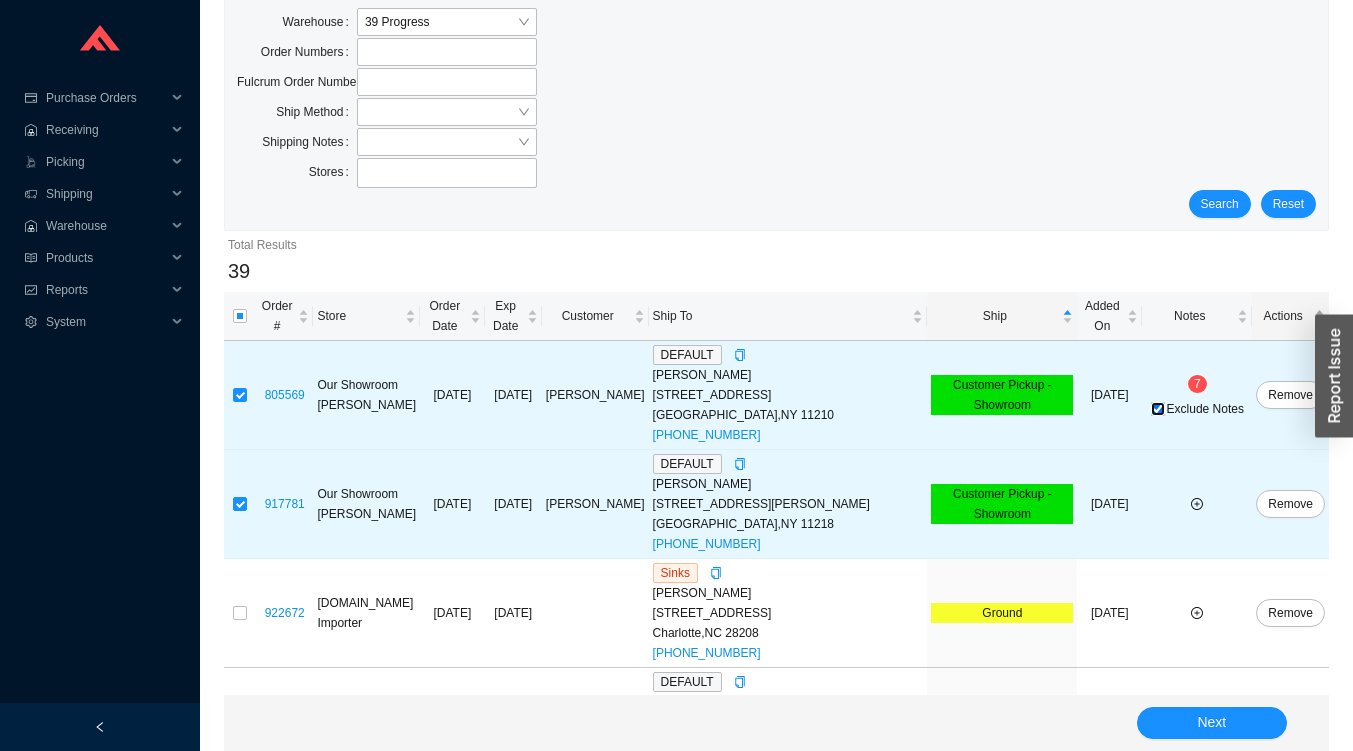 checkbox on "true" 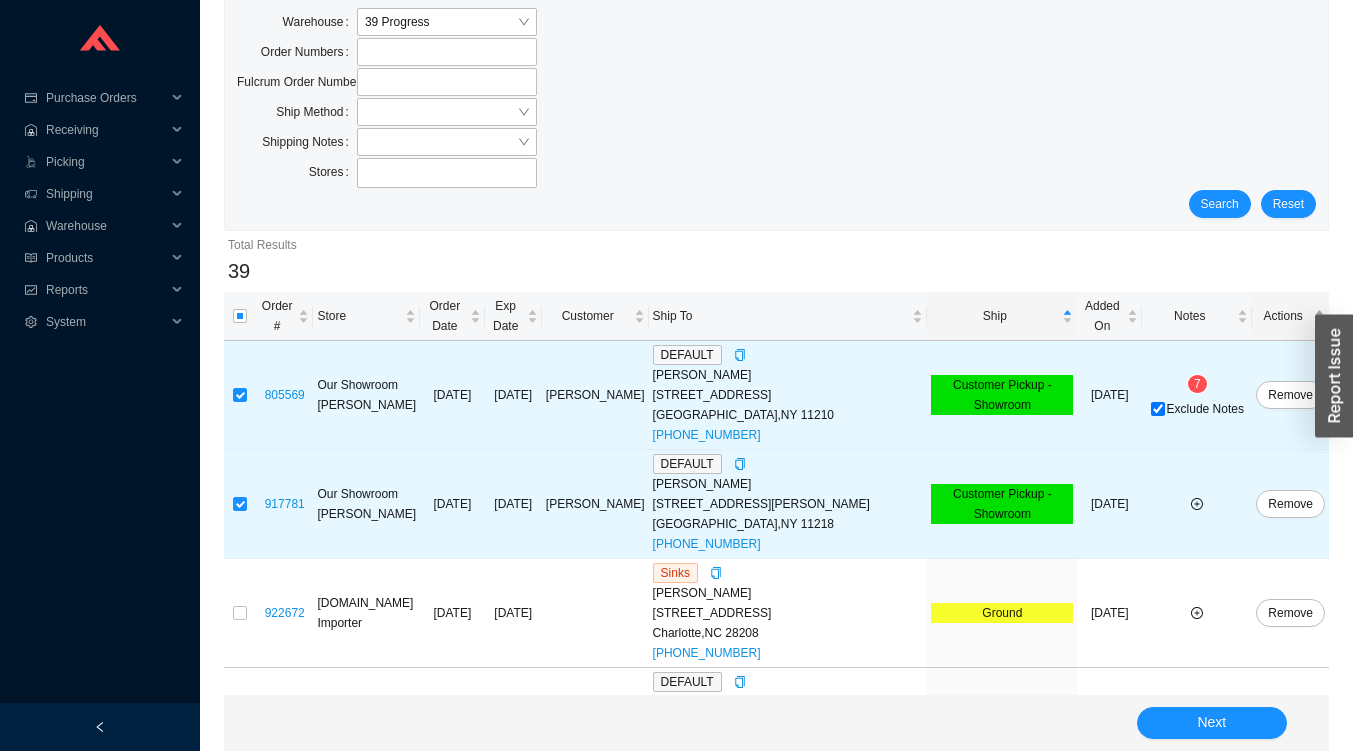 click on "7" at bounding box center [1197, 384] 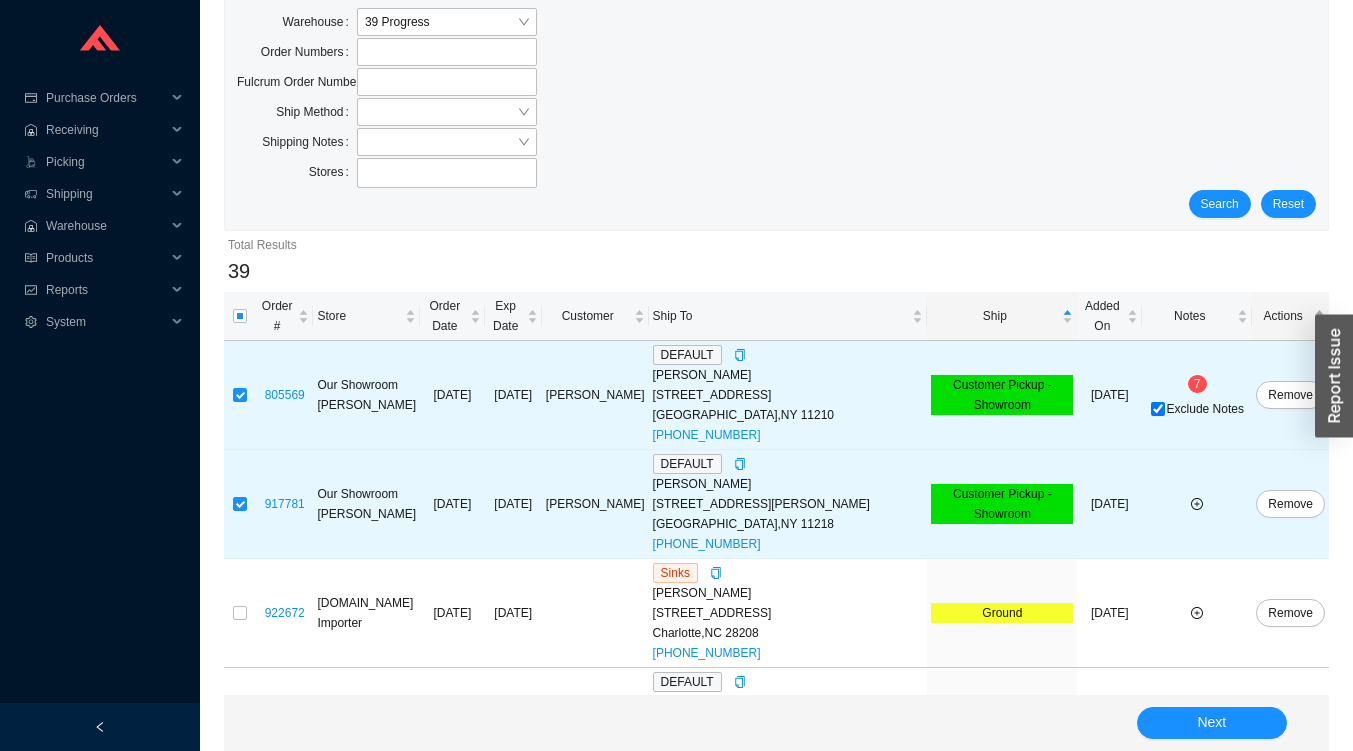 type 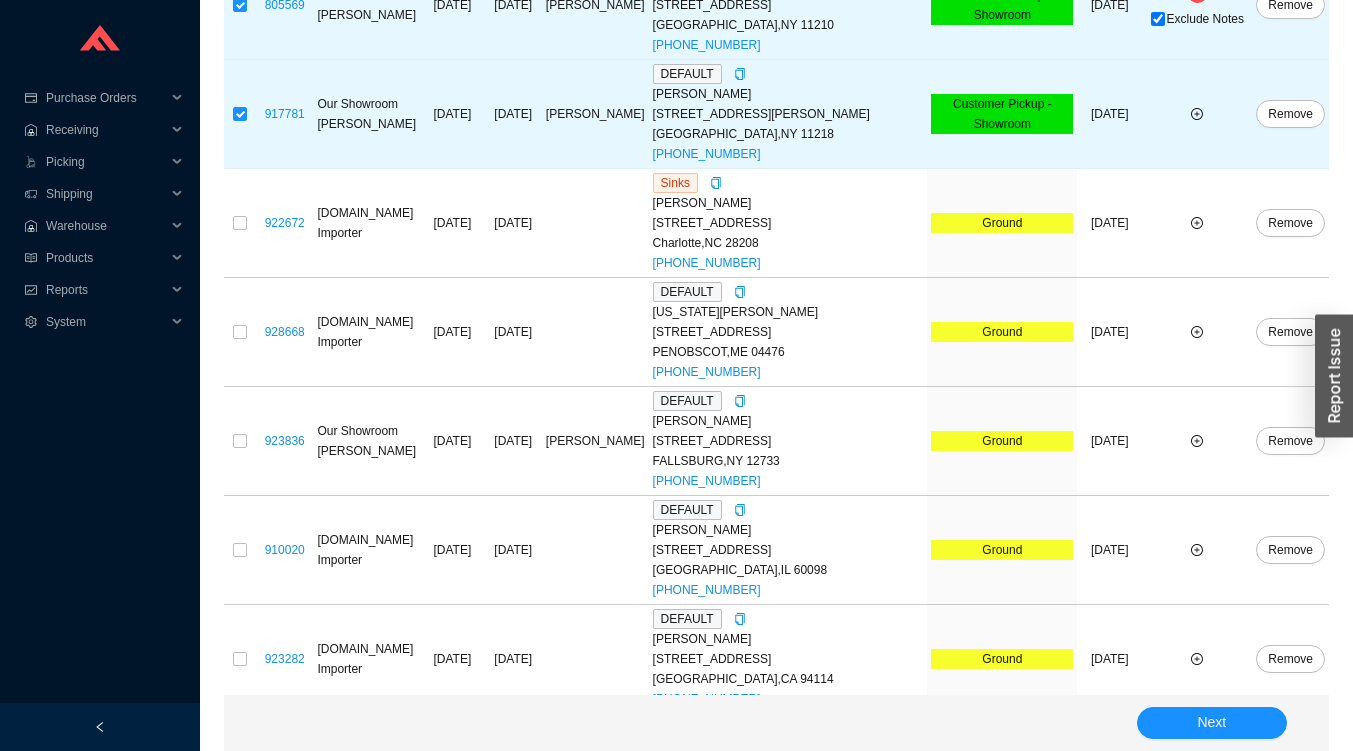 scroll, scrollTop: 484, scrollLeft: 0, axis: vertical 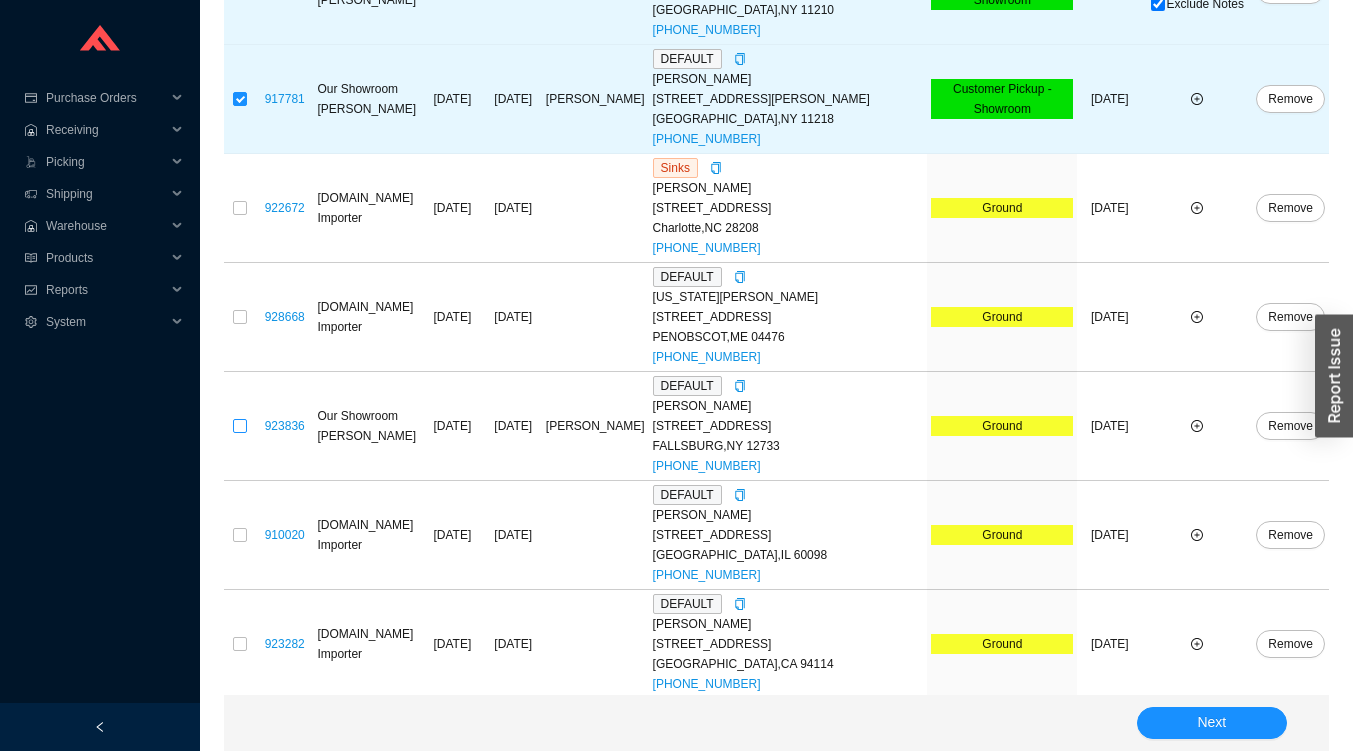 click at bounding box center (240, 426) 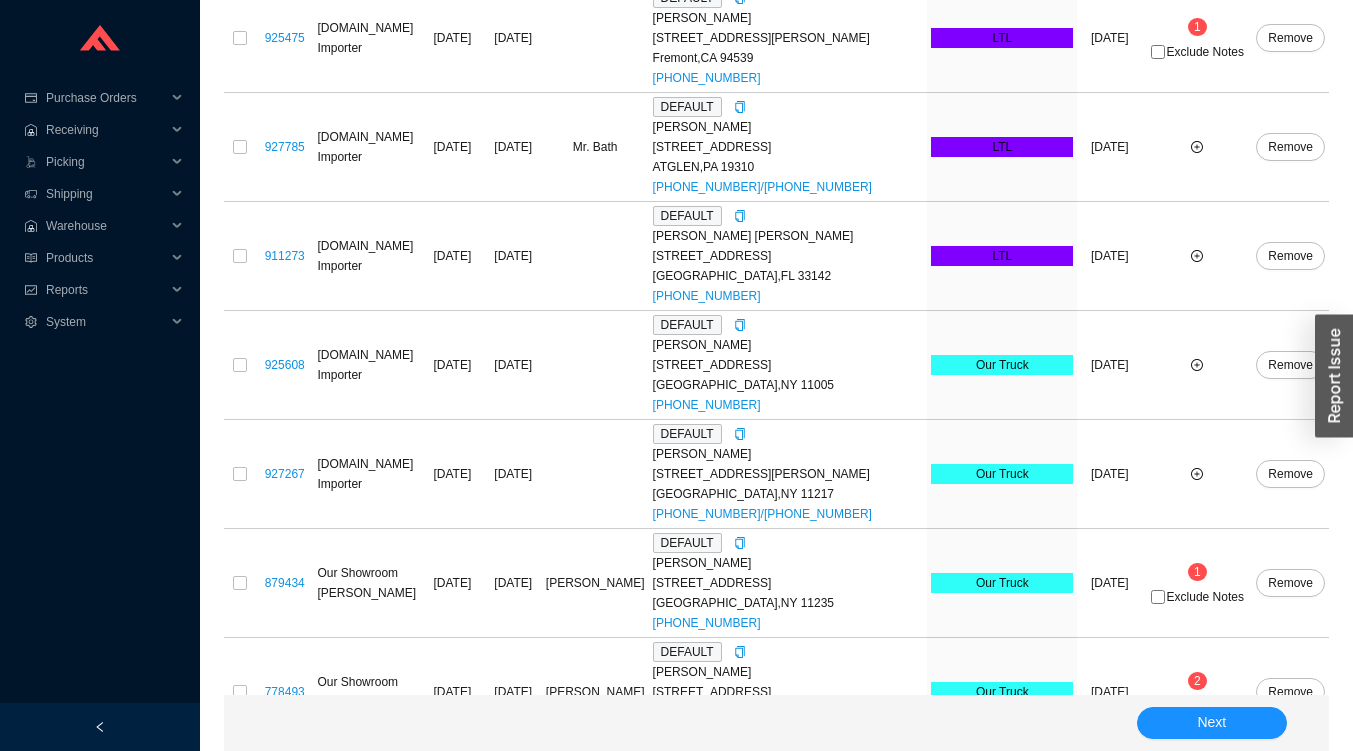 scroll, scrollTop: 3884, scrollLeft: 0, axis: vertical 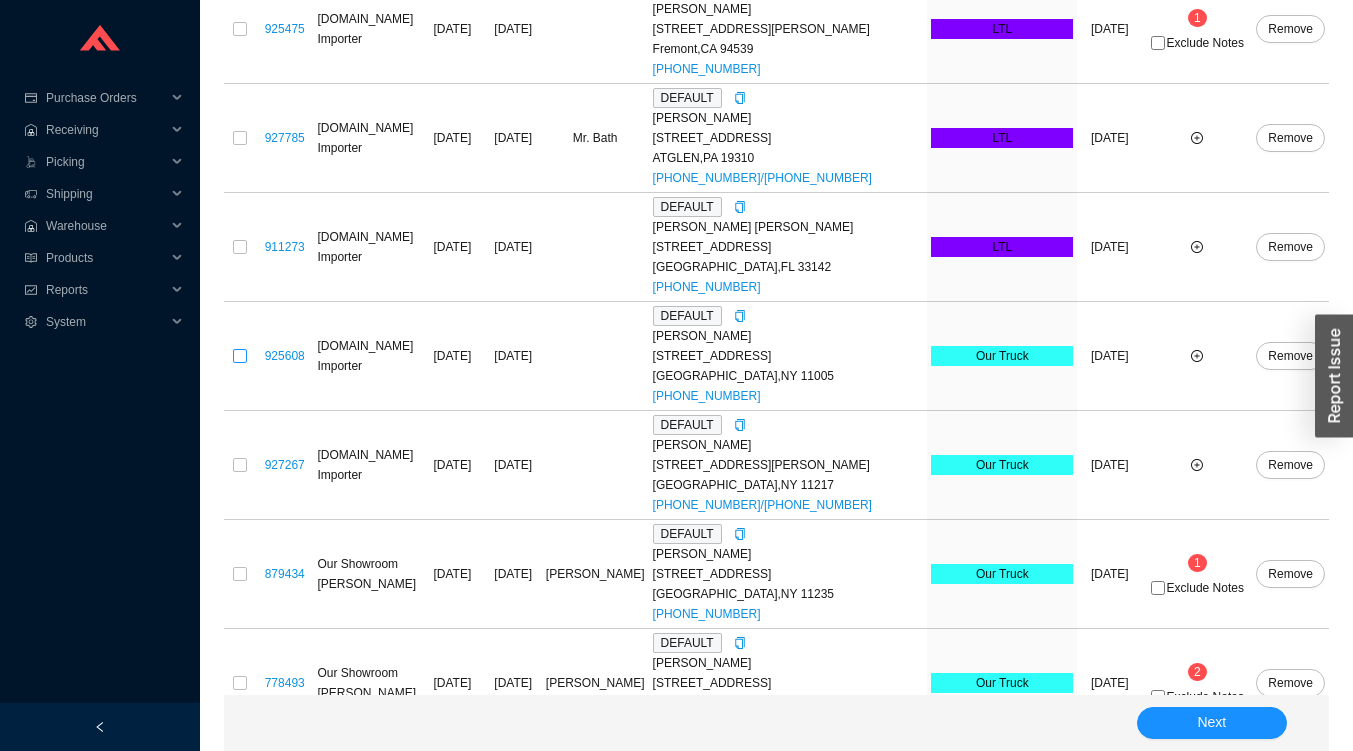 click at bounding box center (240, 356) 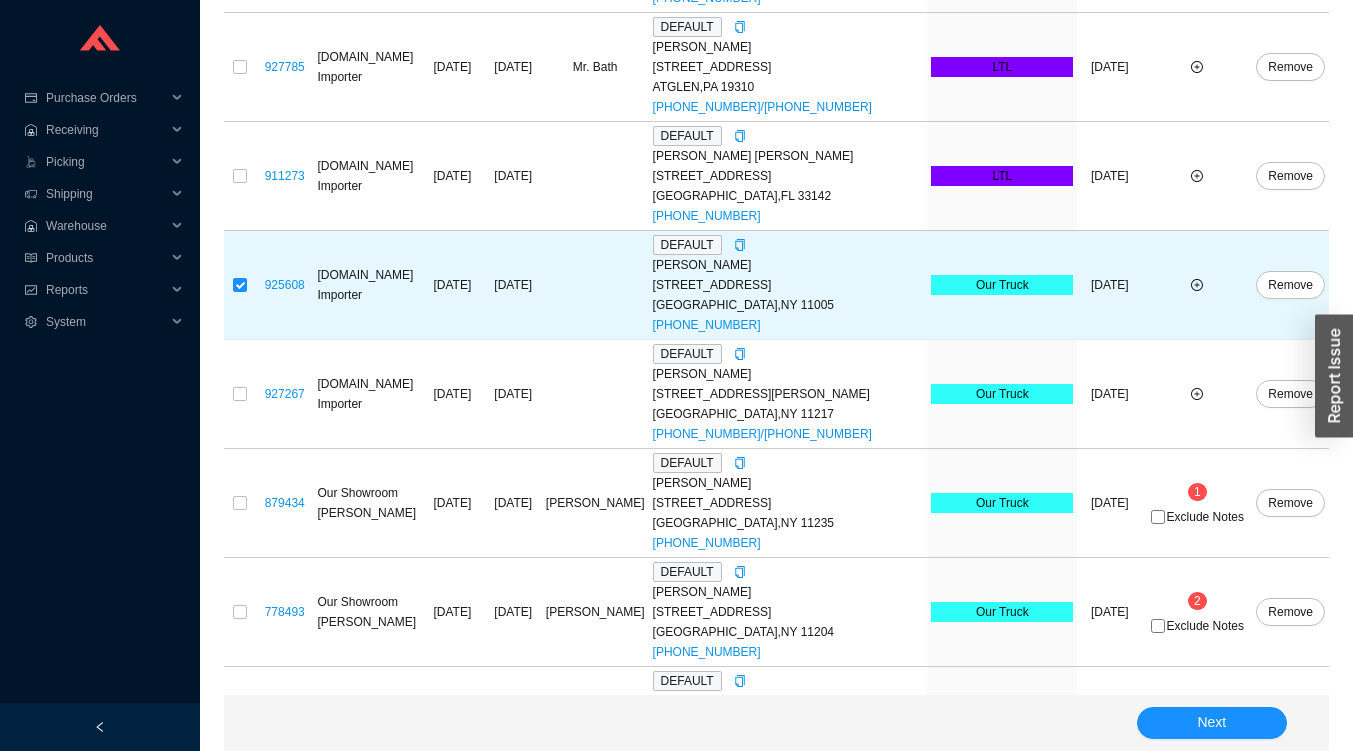 scroll, scrollTop: 3995, scrollLeft: 0, axis: vertical 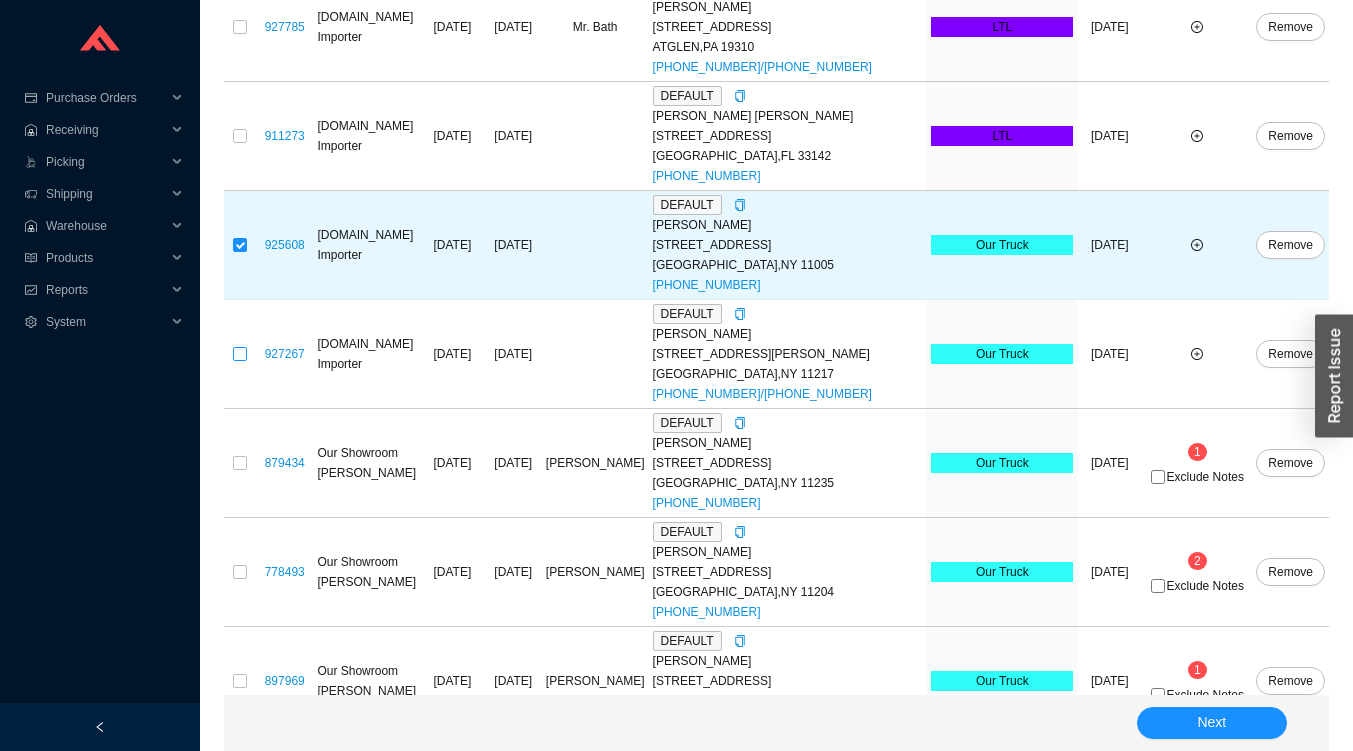 click at bounding box center [240, 354] 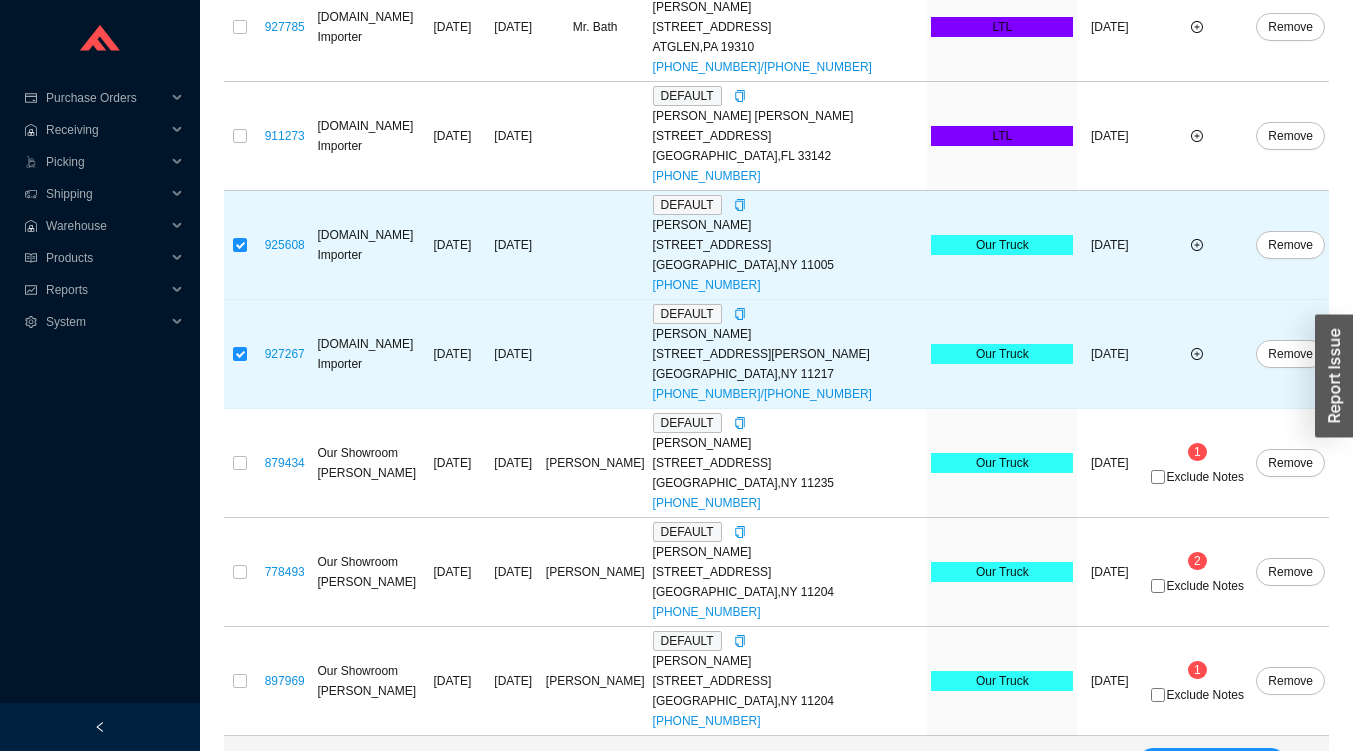scroll, scrollTop: 4016, scrollLeft: 0, axis: vertical 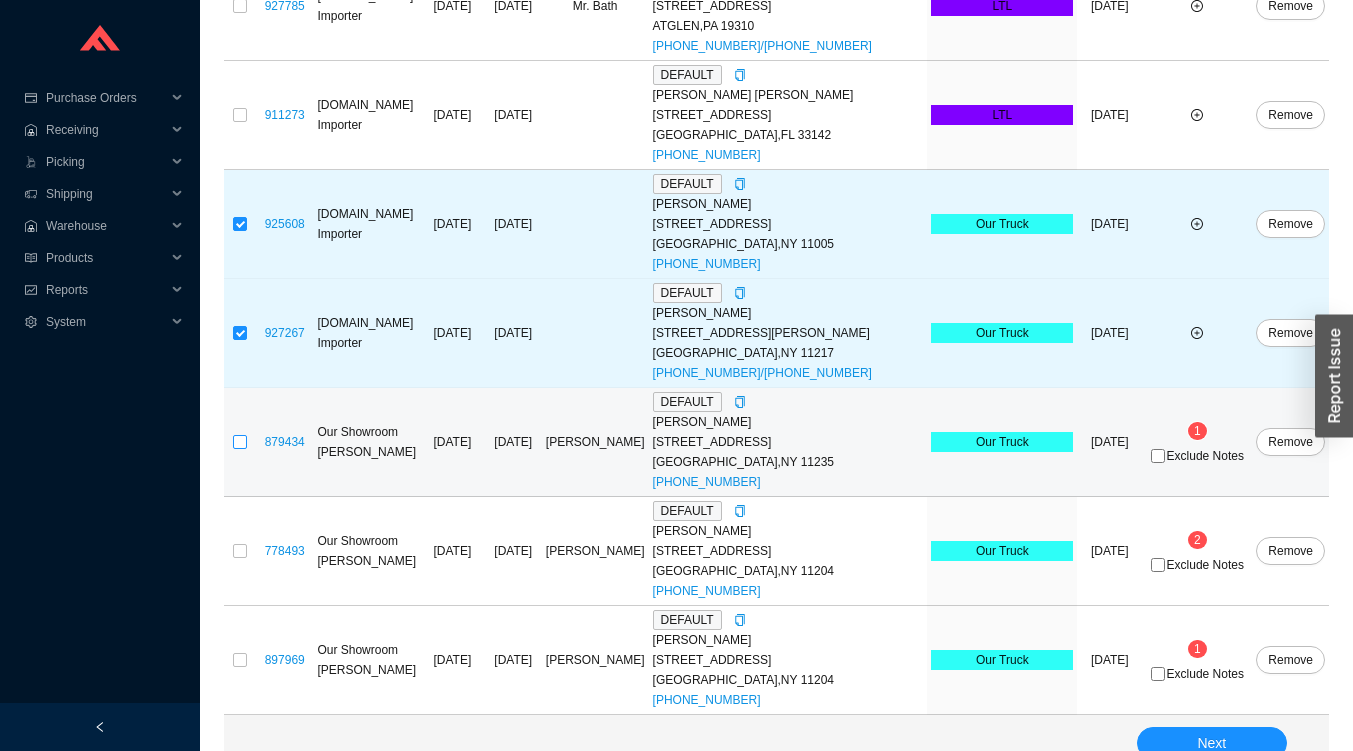 click at bounding box center (240, 442) 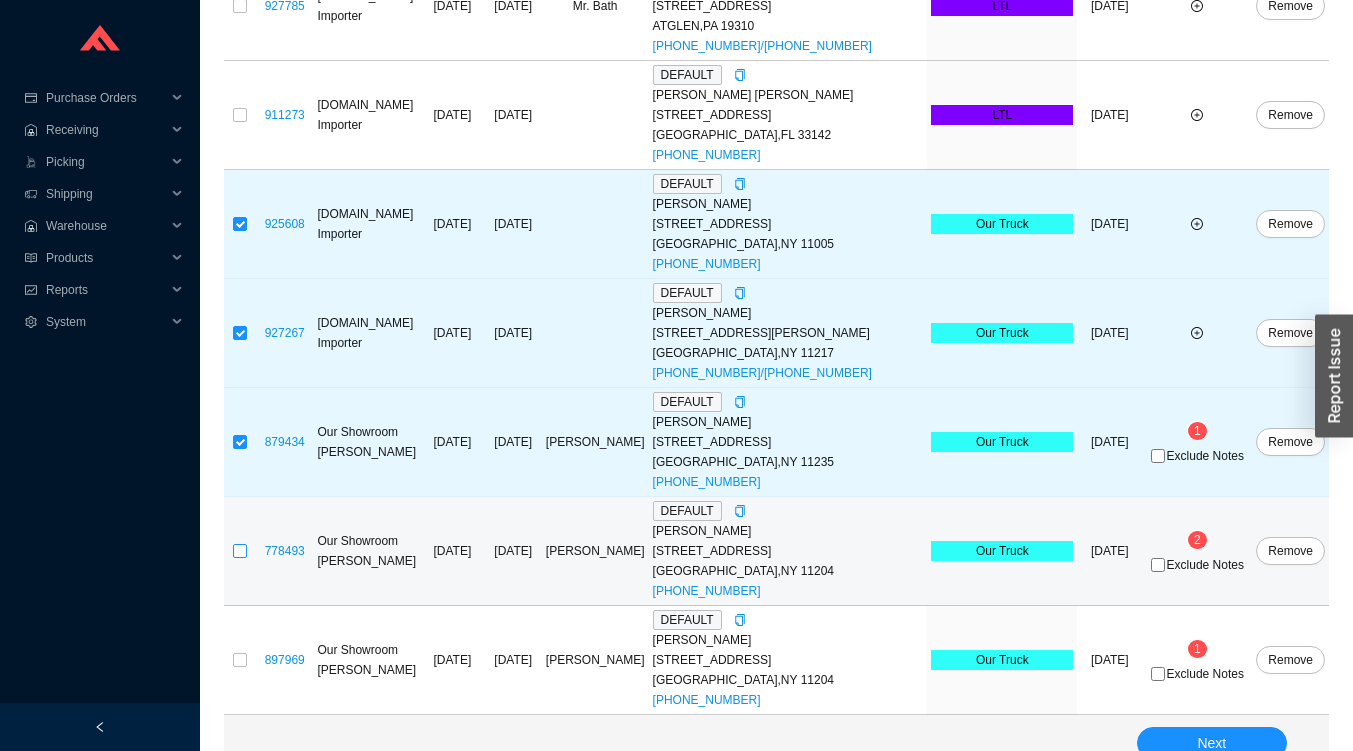 click at bounding box center [240, 551] 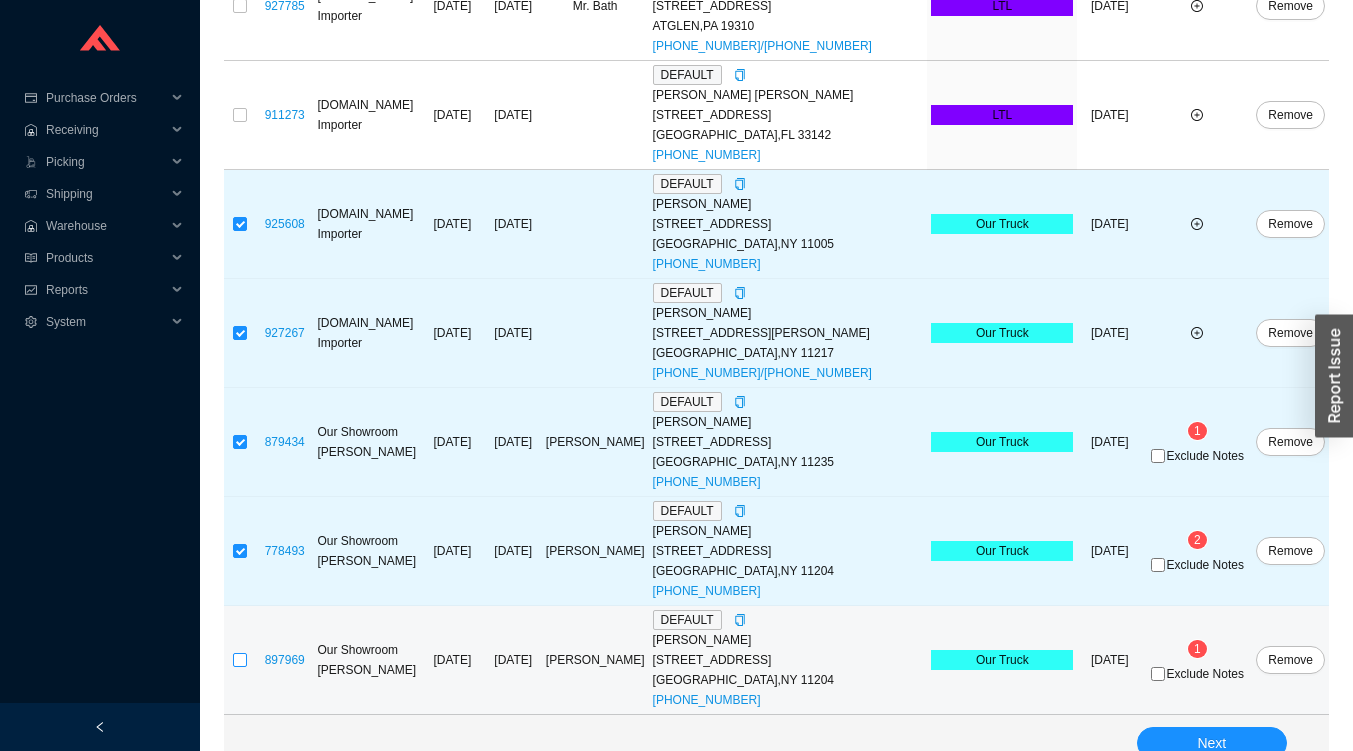 click at bounding box center (240, 660) 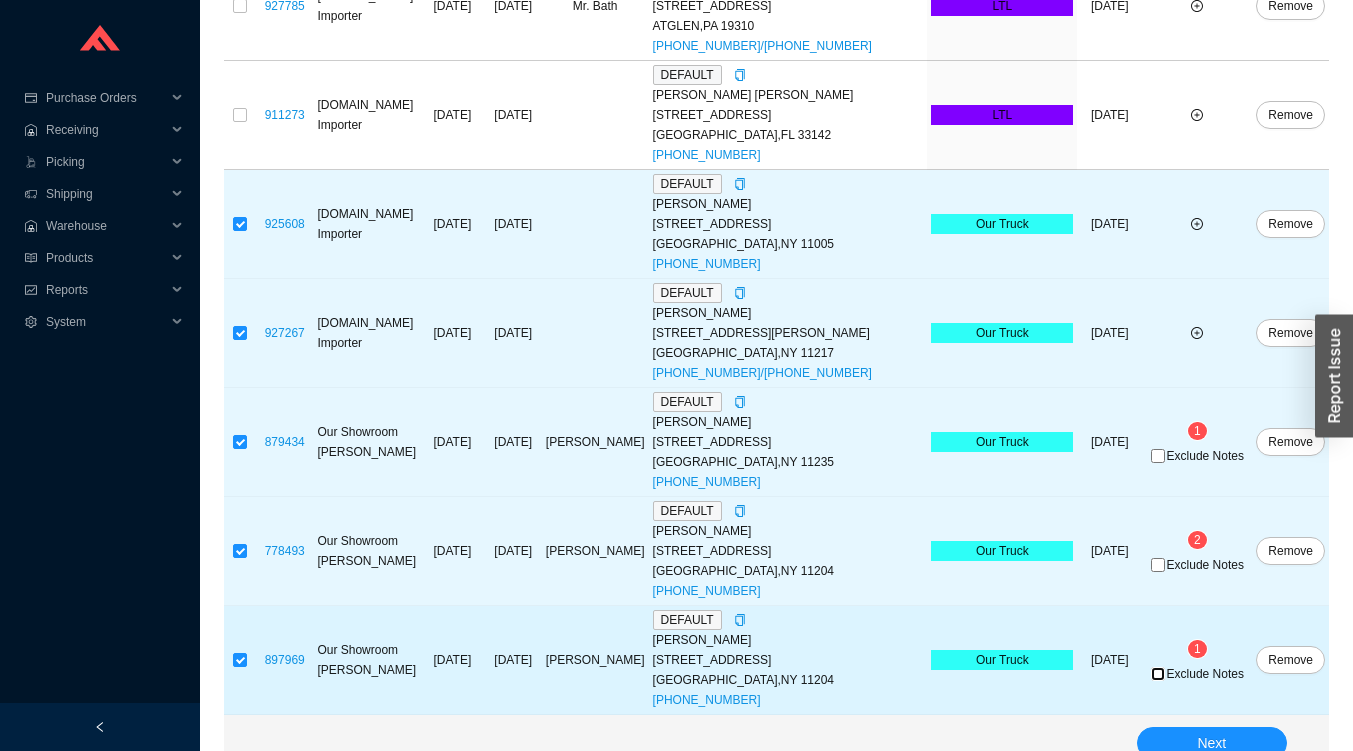 click on "Exclude Notes" at bounding box center (1158, 674) 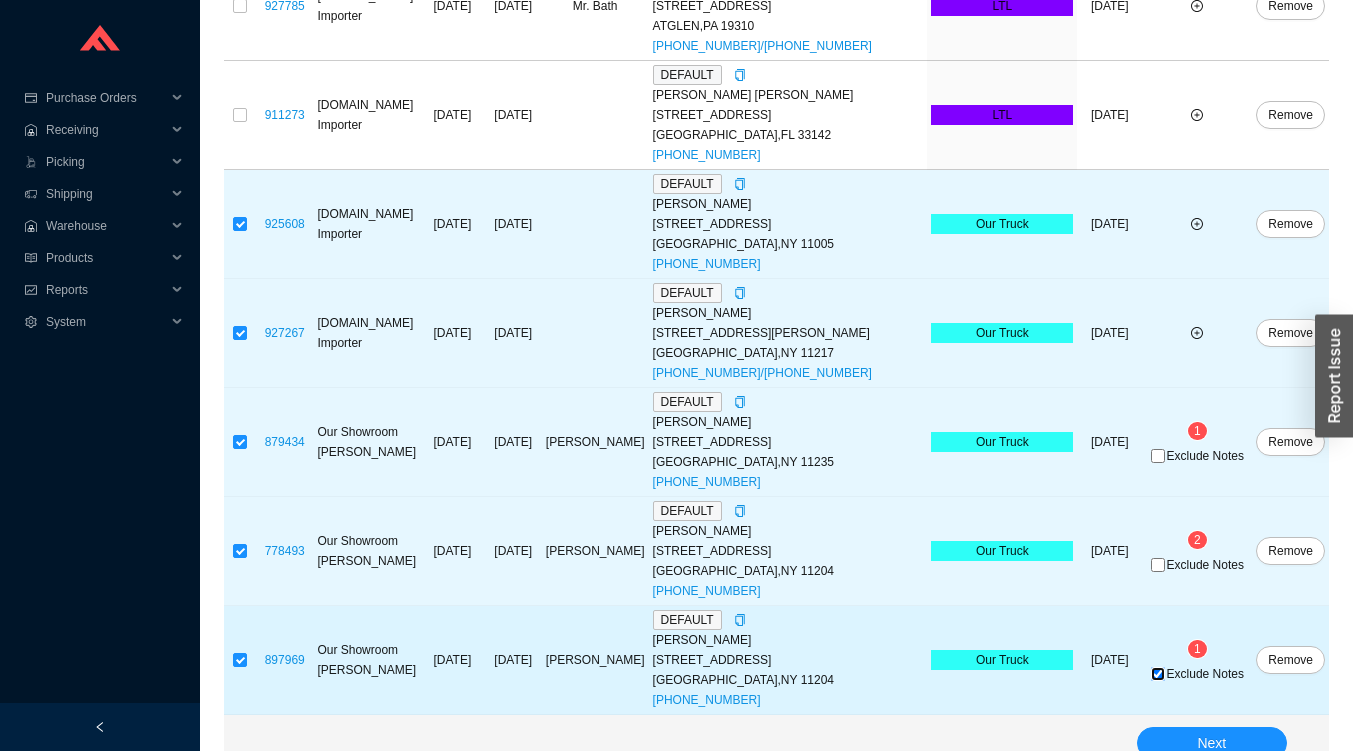 checkbox on "true" 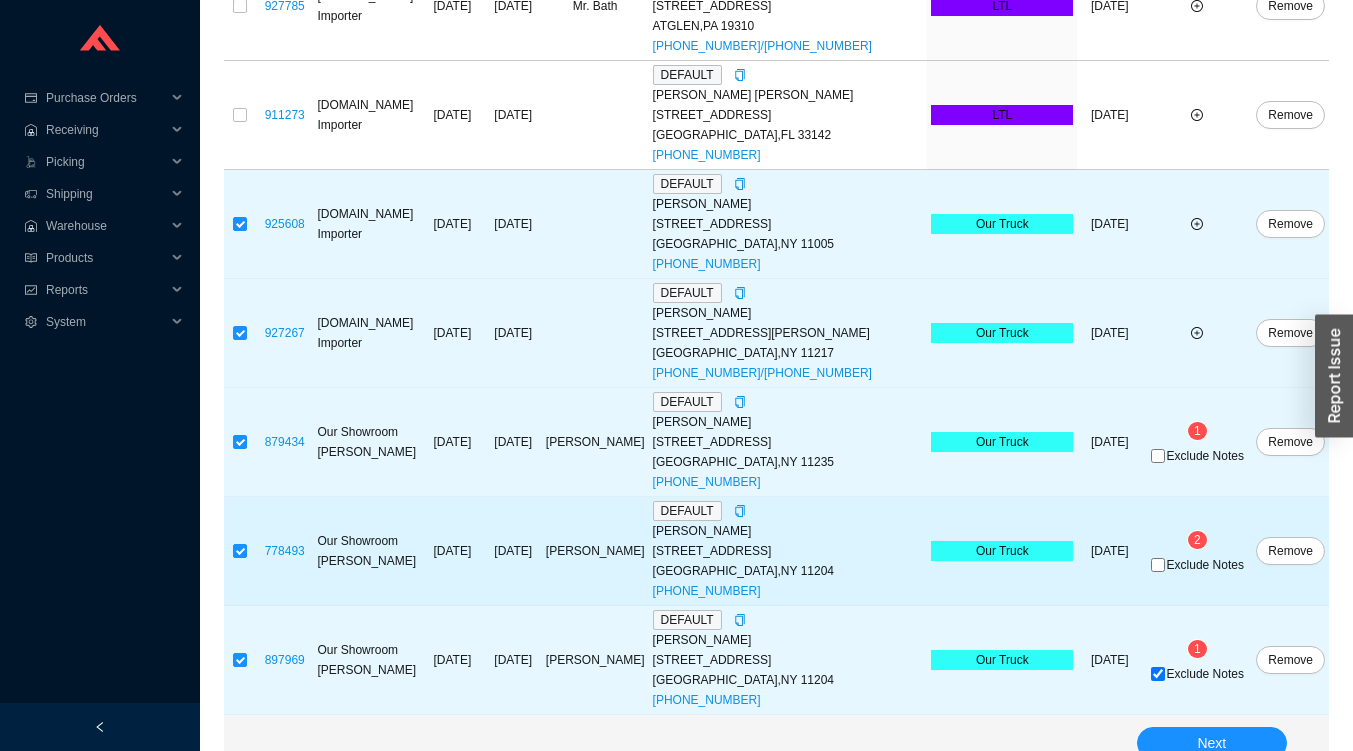 click on "2" at bounding box center [1197, 540] 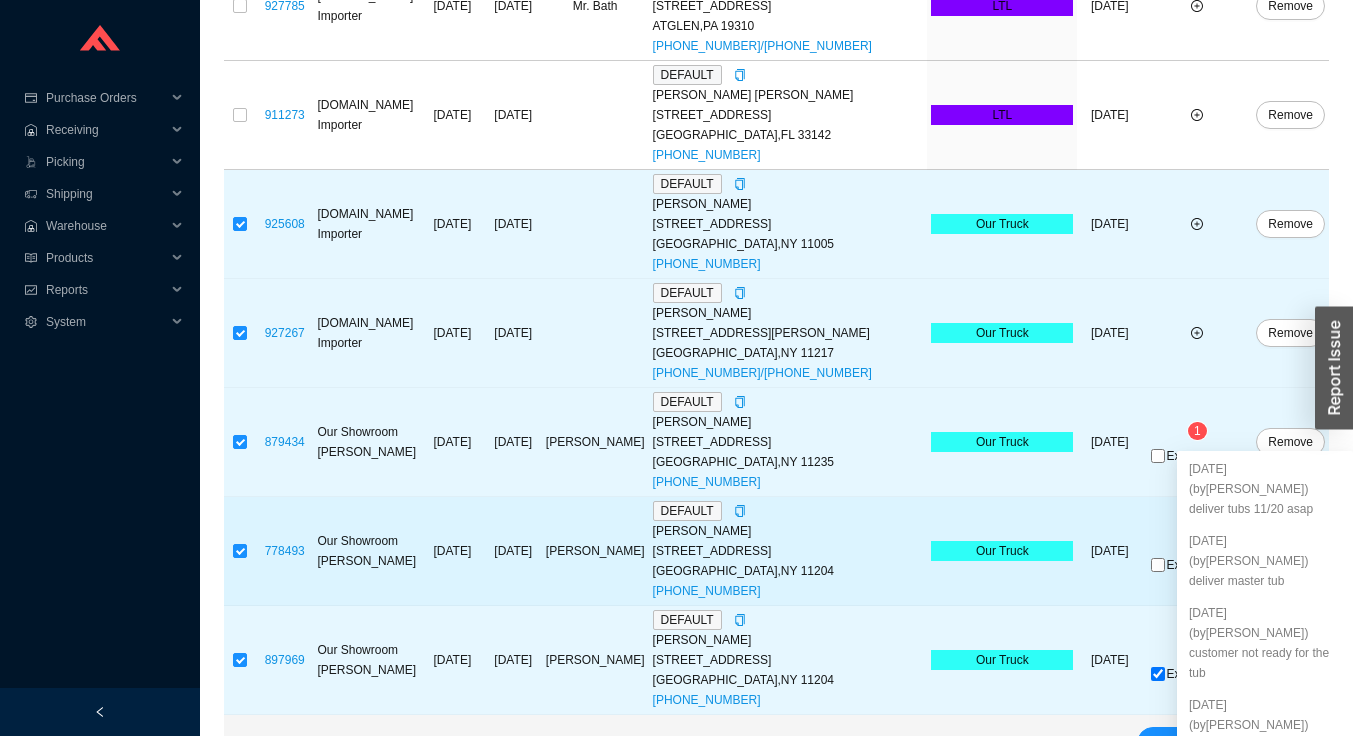 type 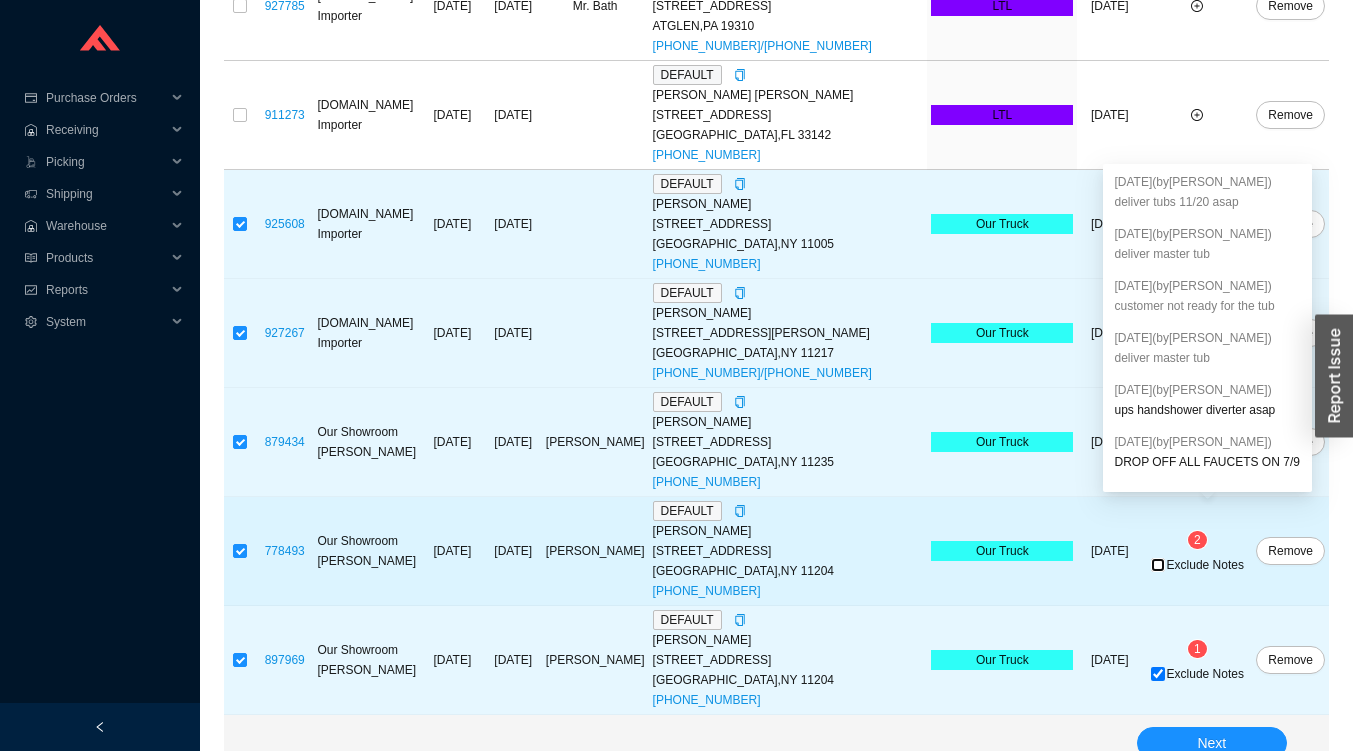 click on "Exclude Notes" at bounding box center (1158, 565) 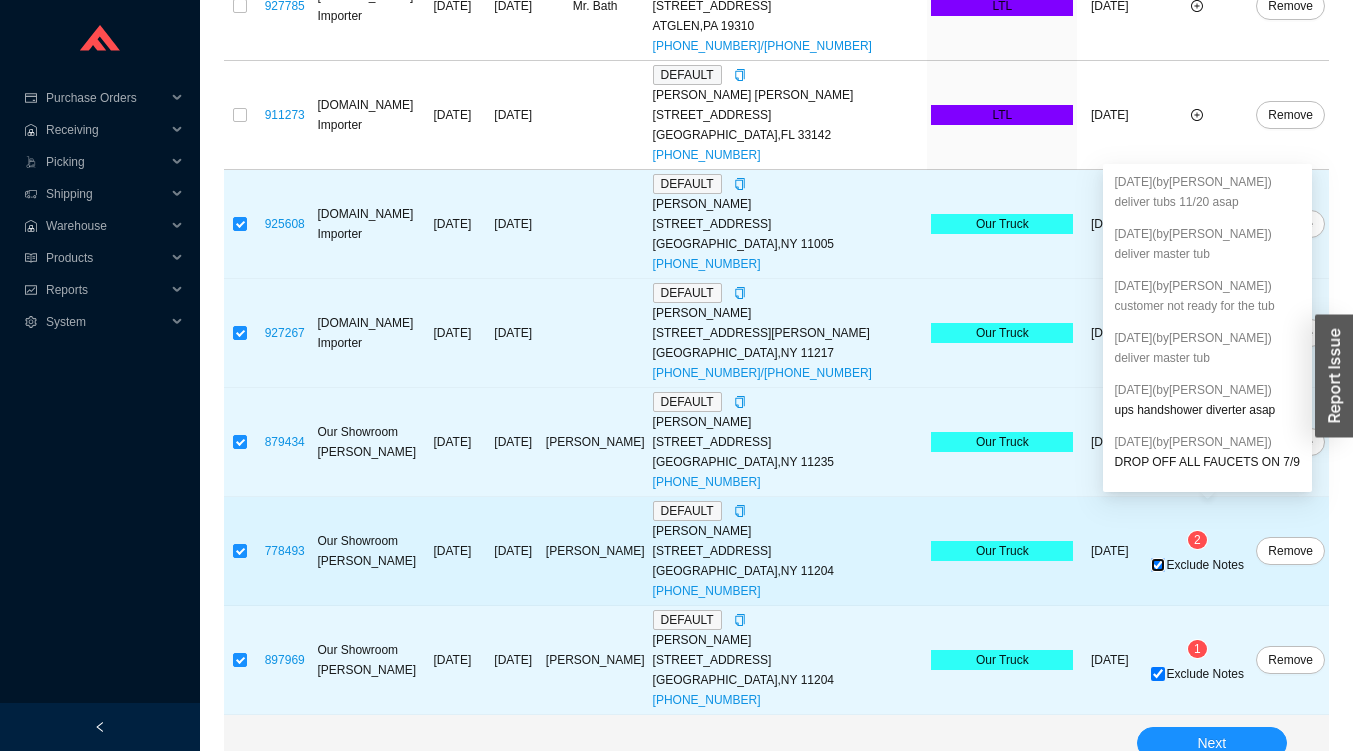 checkbox on "true" 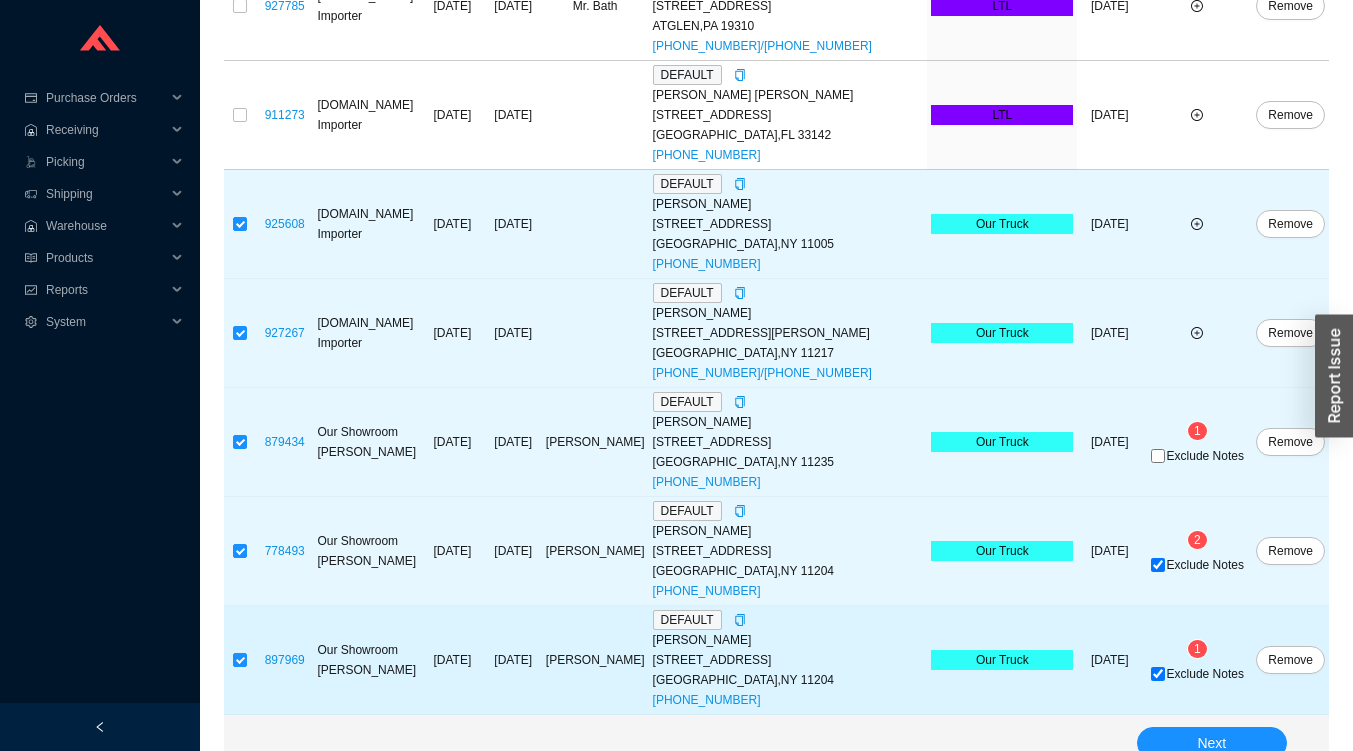 click on "1" at bounding box center (1197, 649) 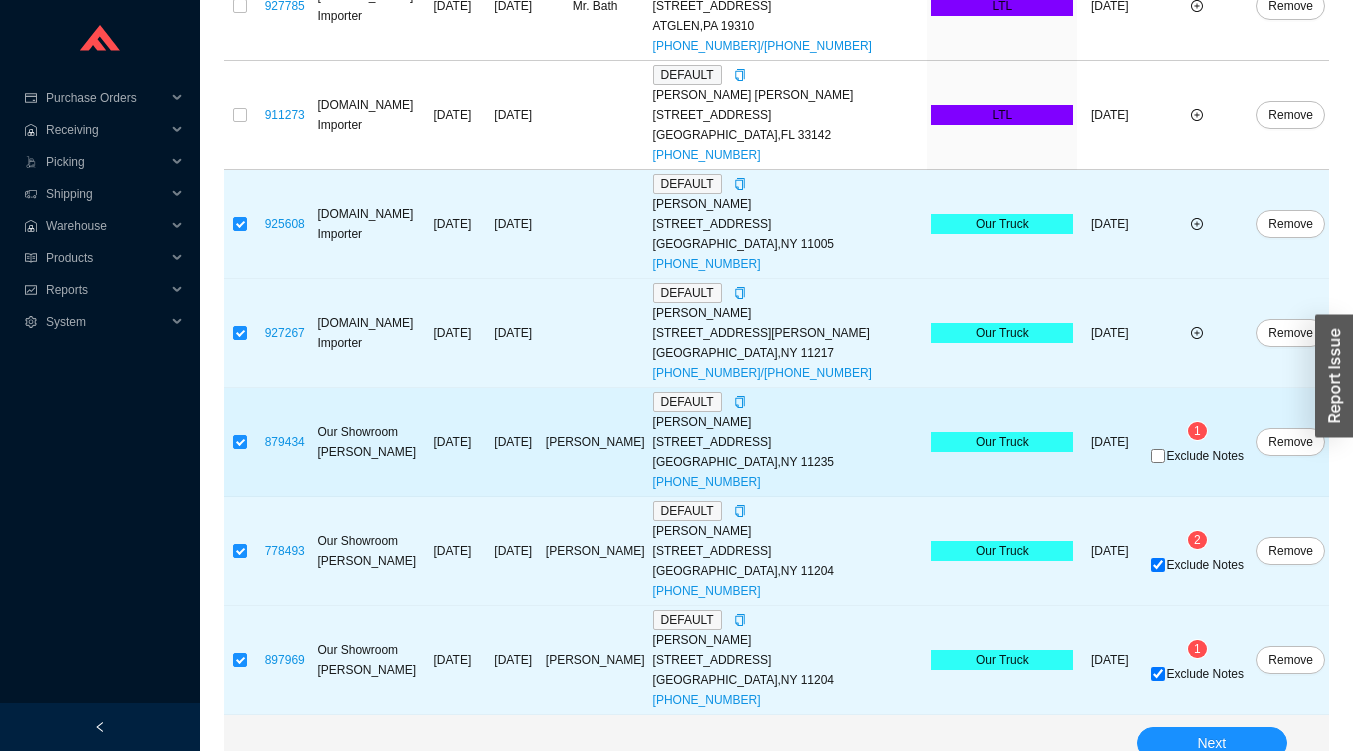 click on "Exclude Notes" at bounding box center [1205, 456] 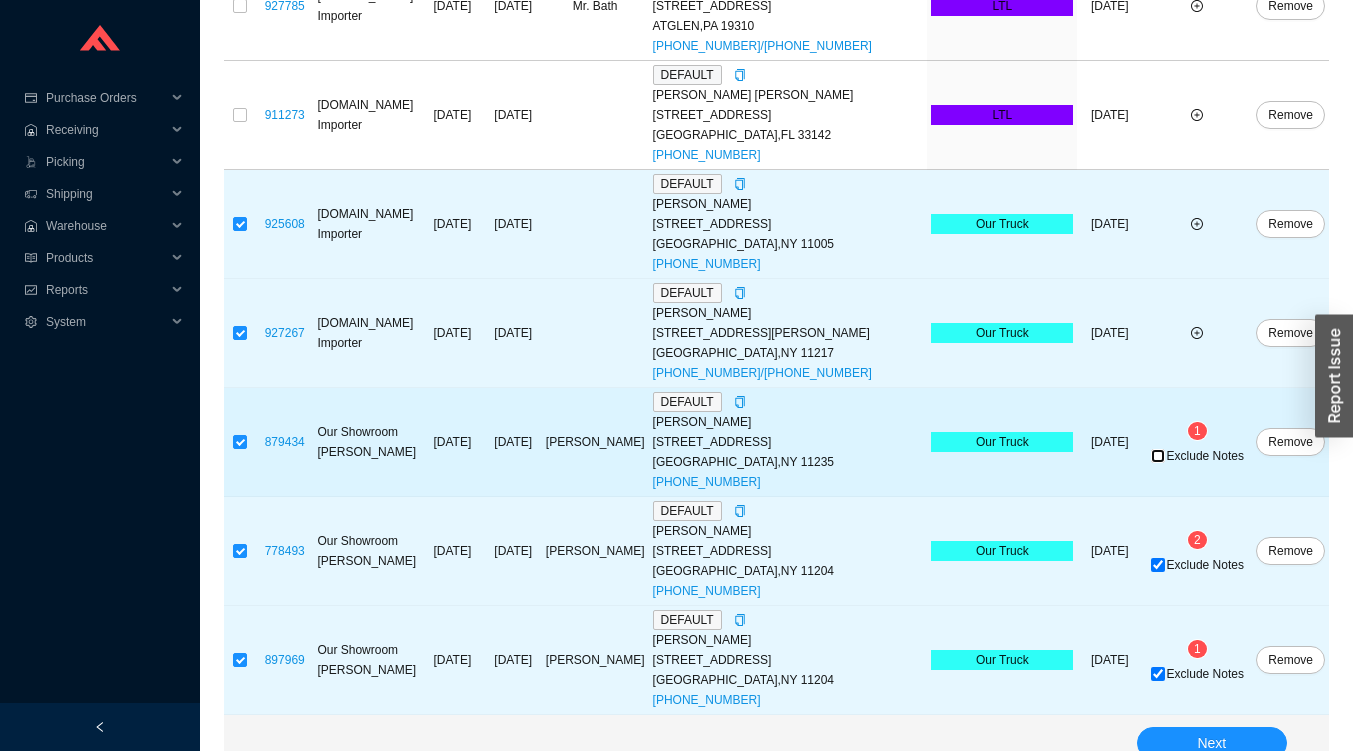 click on "Exclude Notes" at bounding box center (1158, 456) 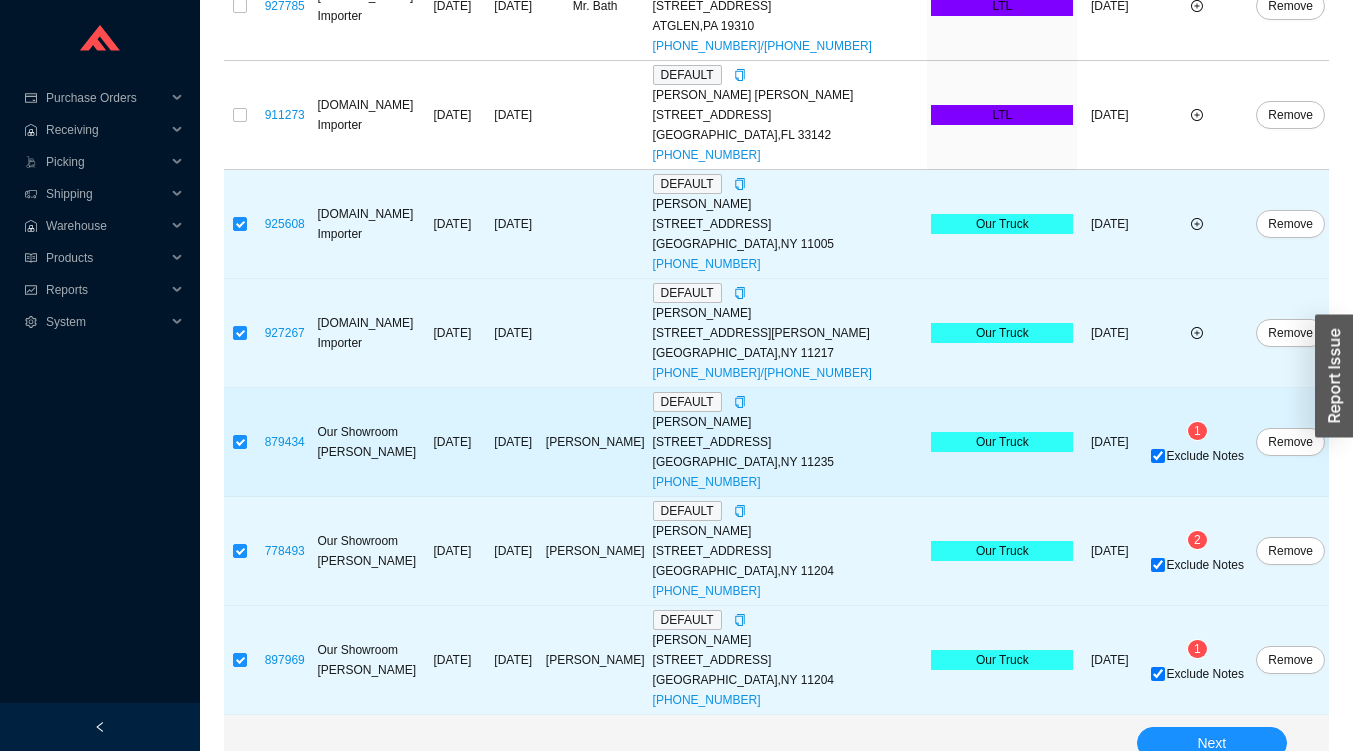 click on "Exclude Notes" at bounding box center [1205, 456] 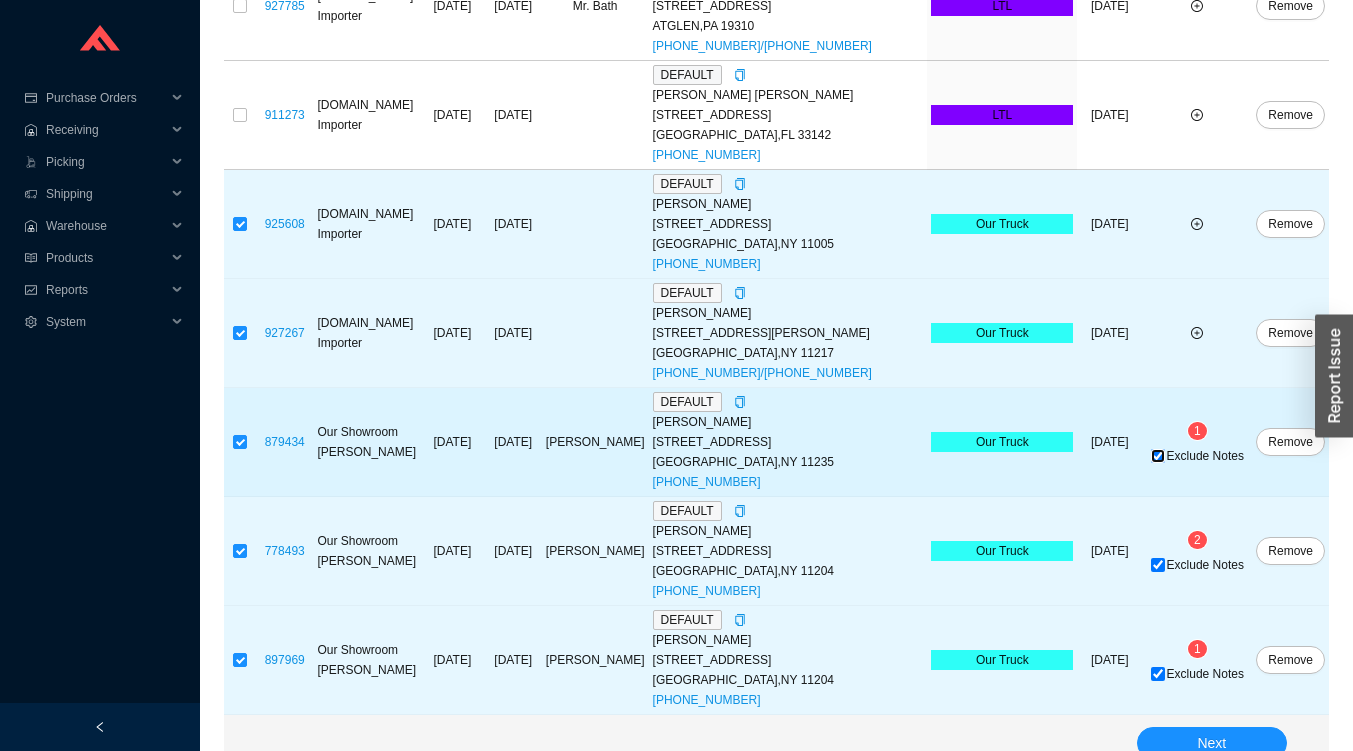 click on "Exclude Notes" at bounding box center [1158, 456] 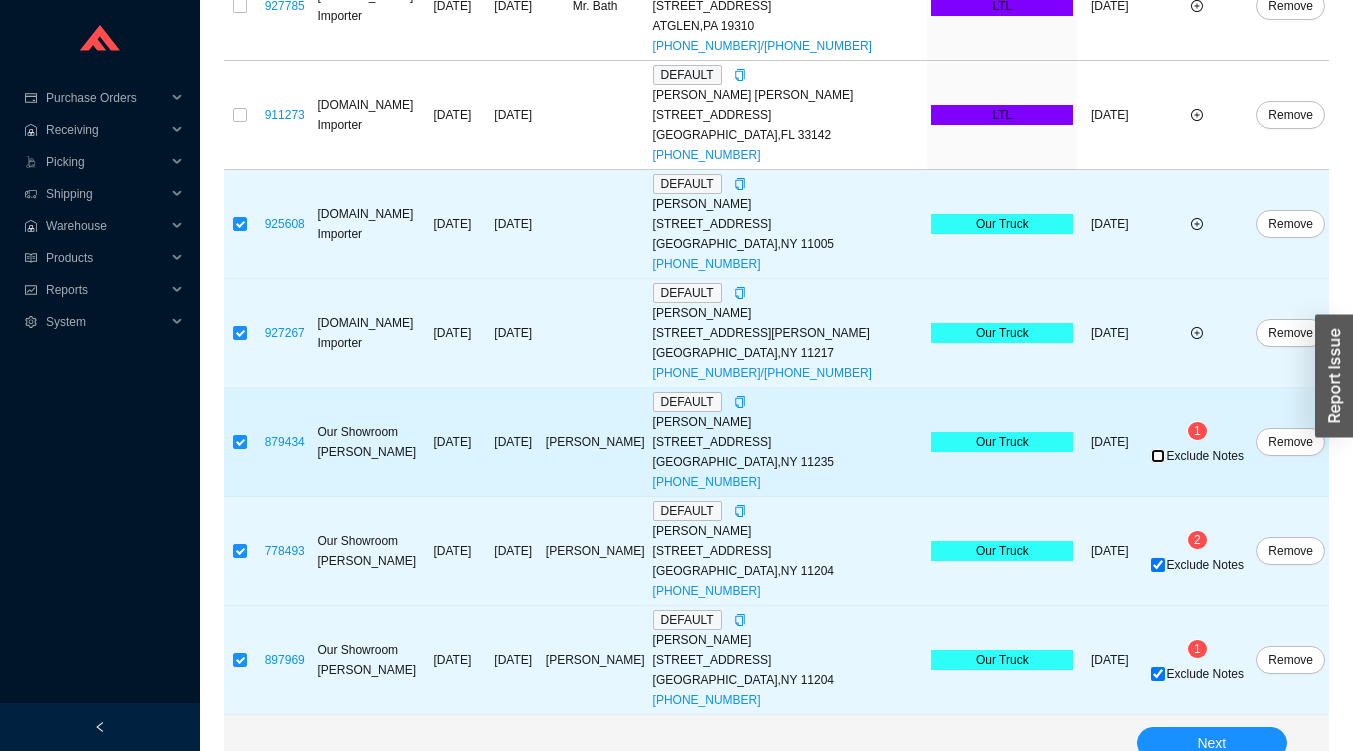 checkbox on "false" 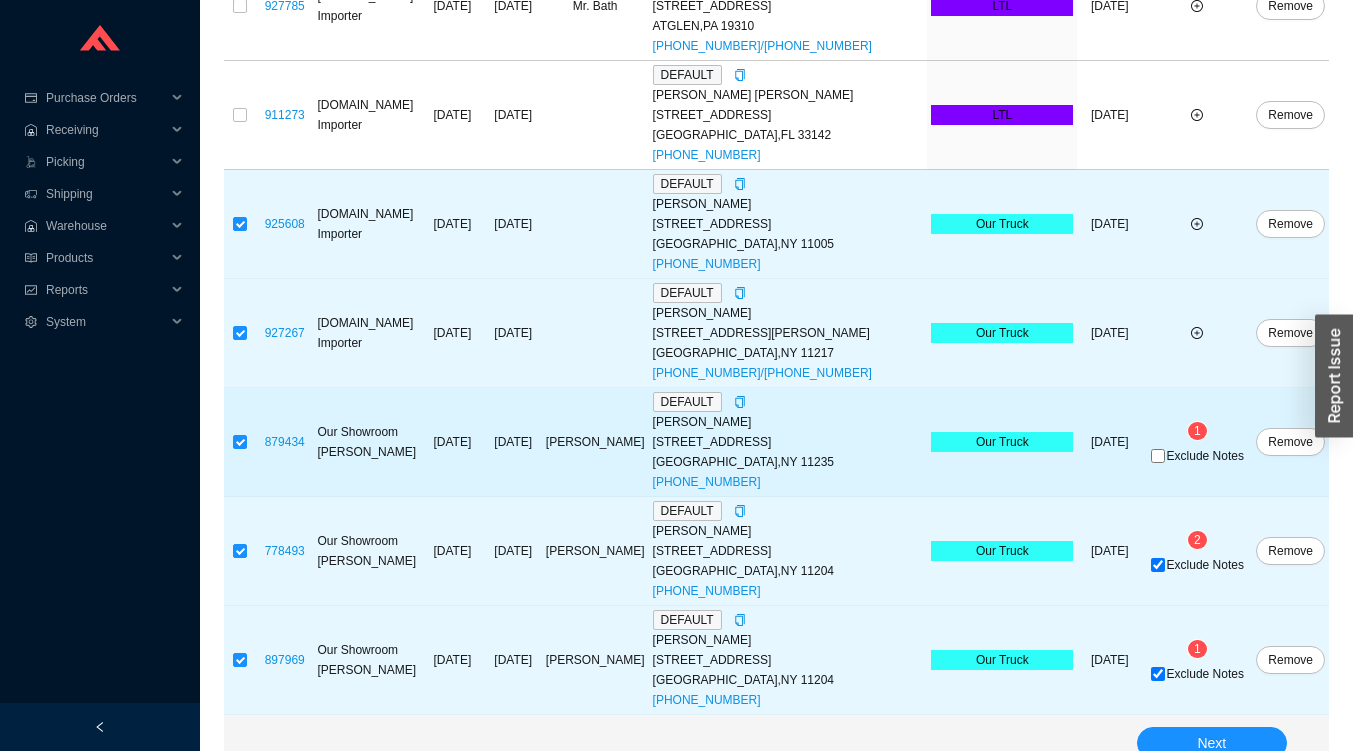 click on "1" at bounding box center (1197, 431) 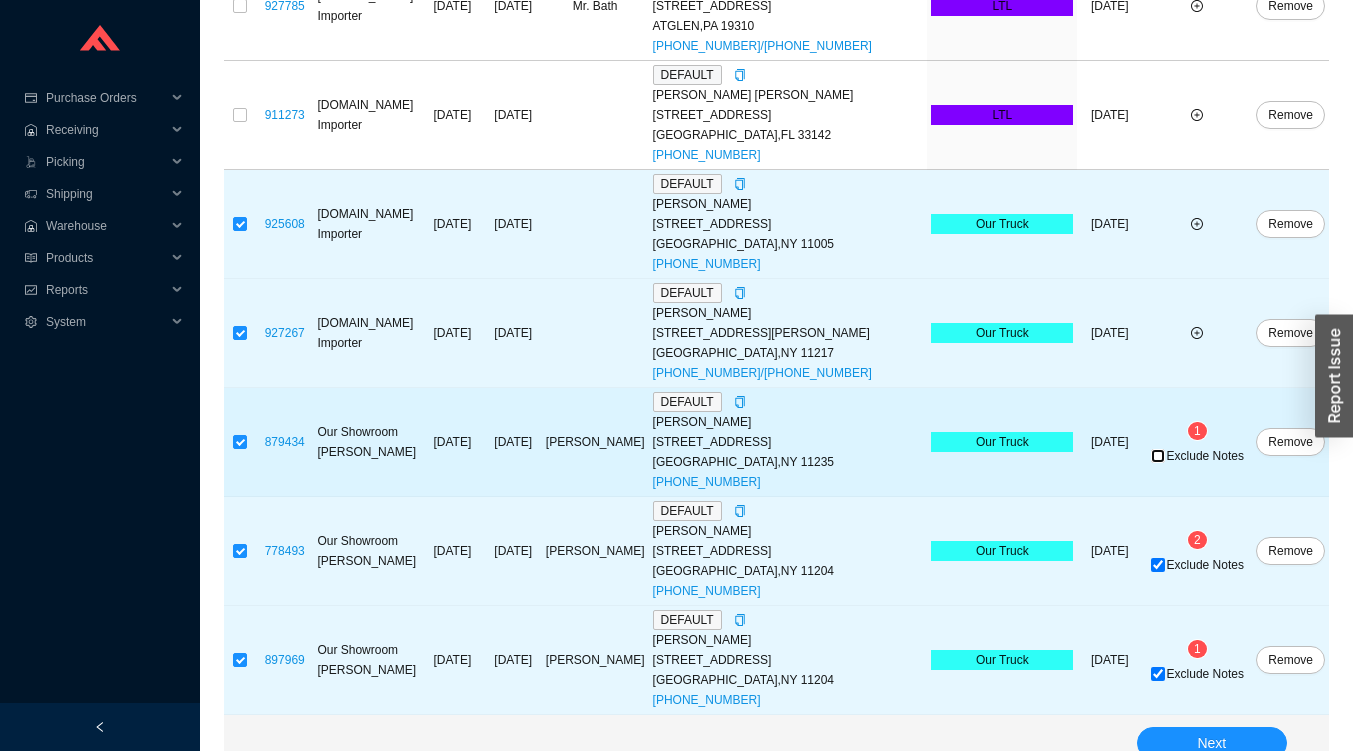 click on "Exclude Notes" at bounding box center (1158, 456) 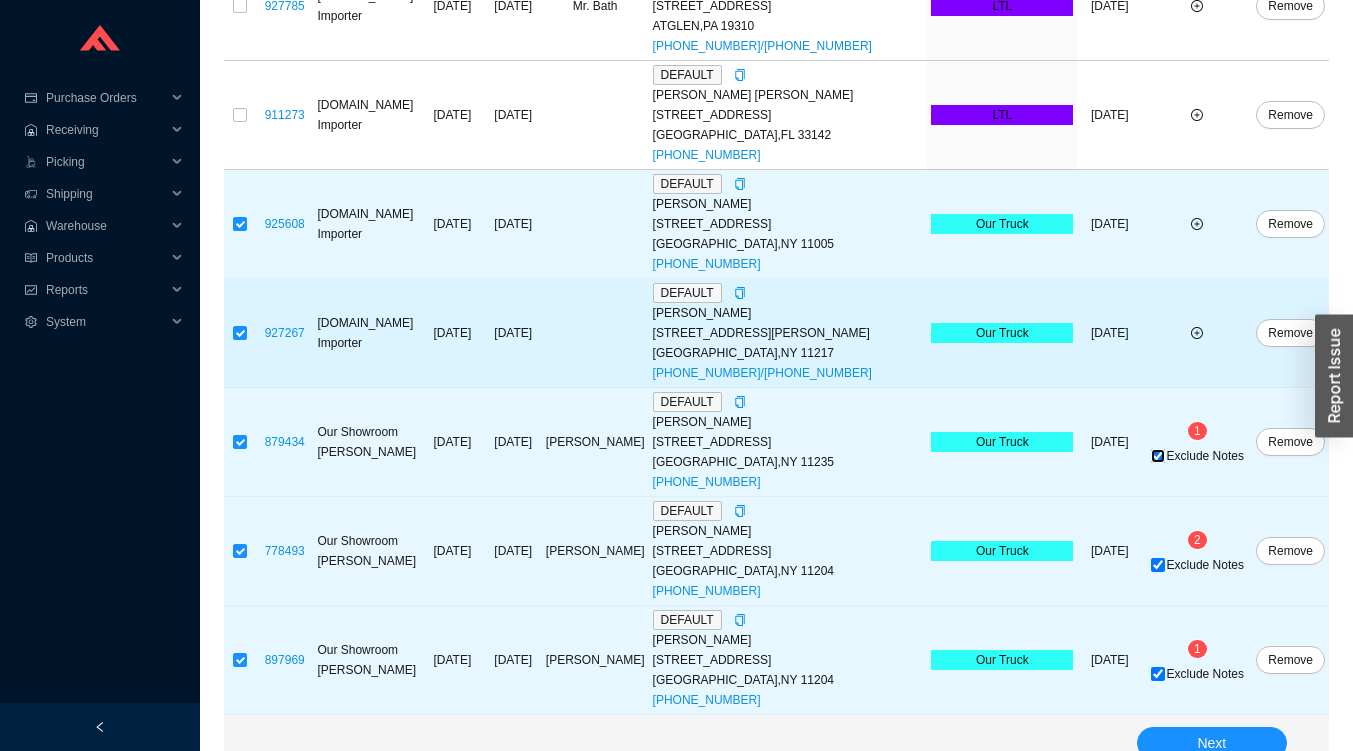 click on "Exclude Notes" at bounding box center (1158, 456) 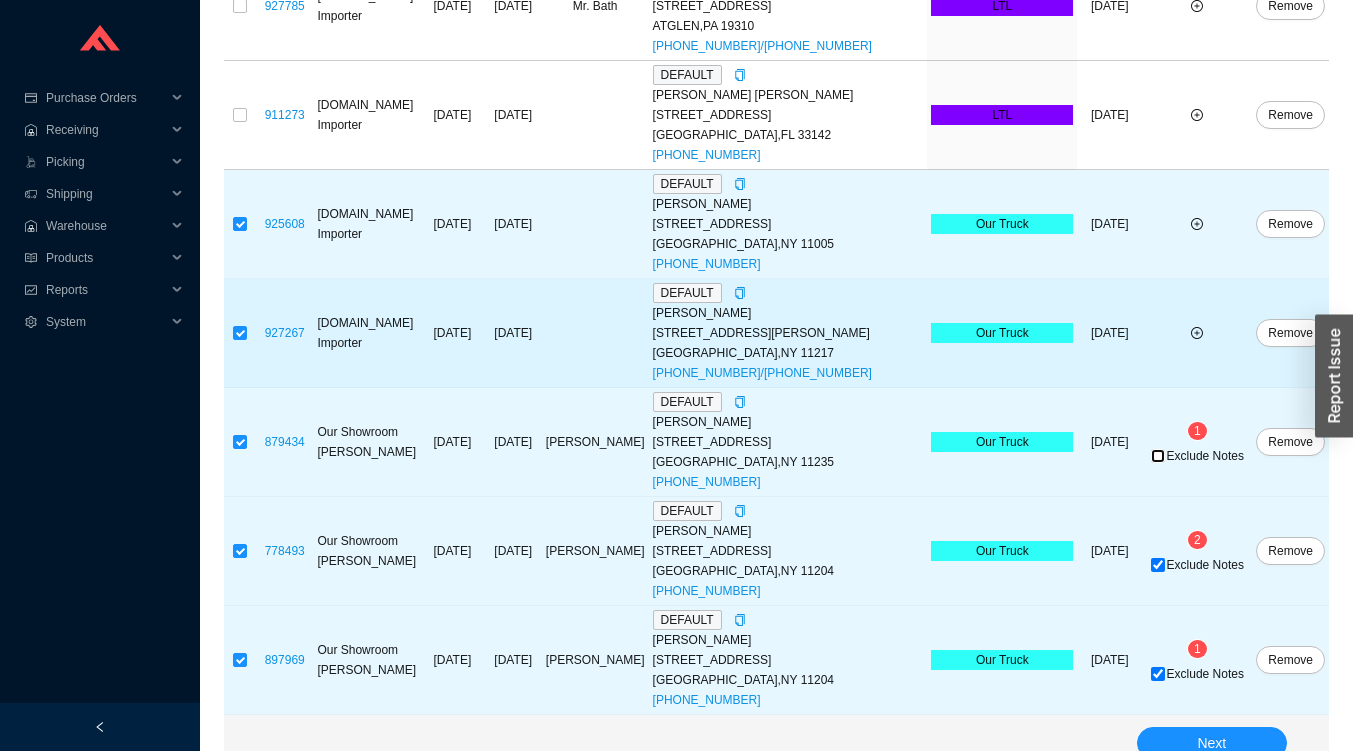 click on "Exclude Notes" at bounding box center (1158, 456) 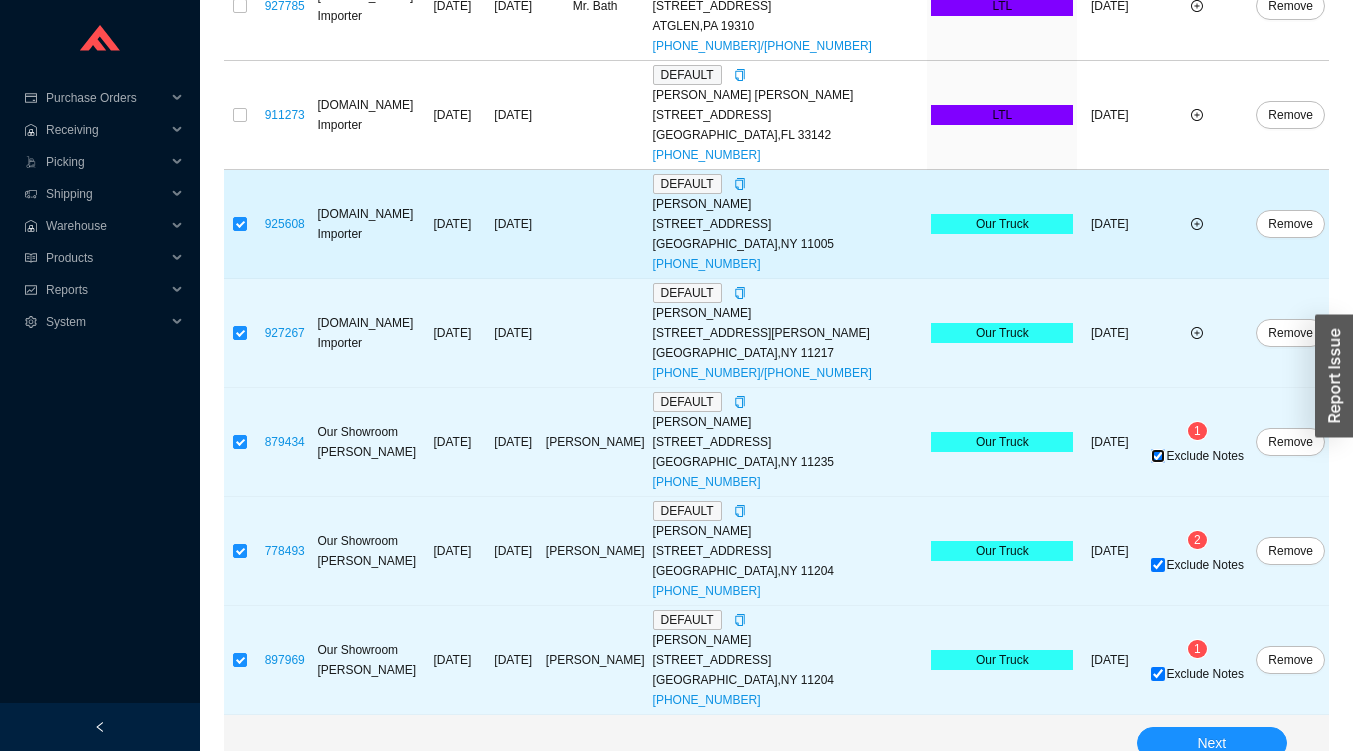 checkbox on "true" 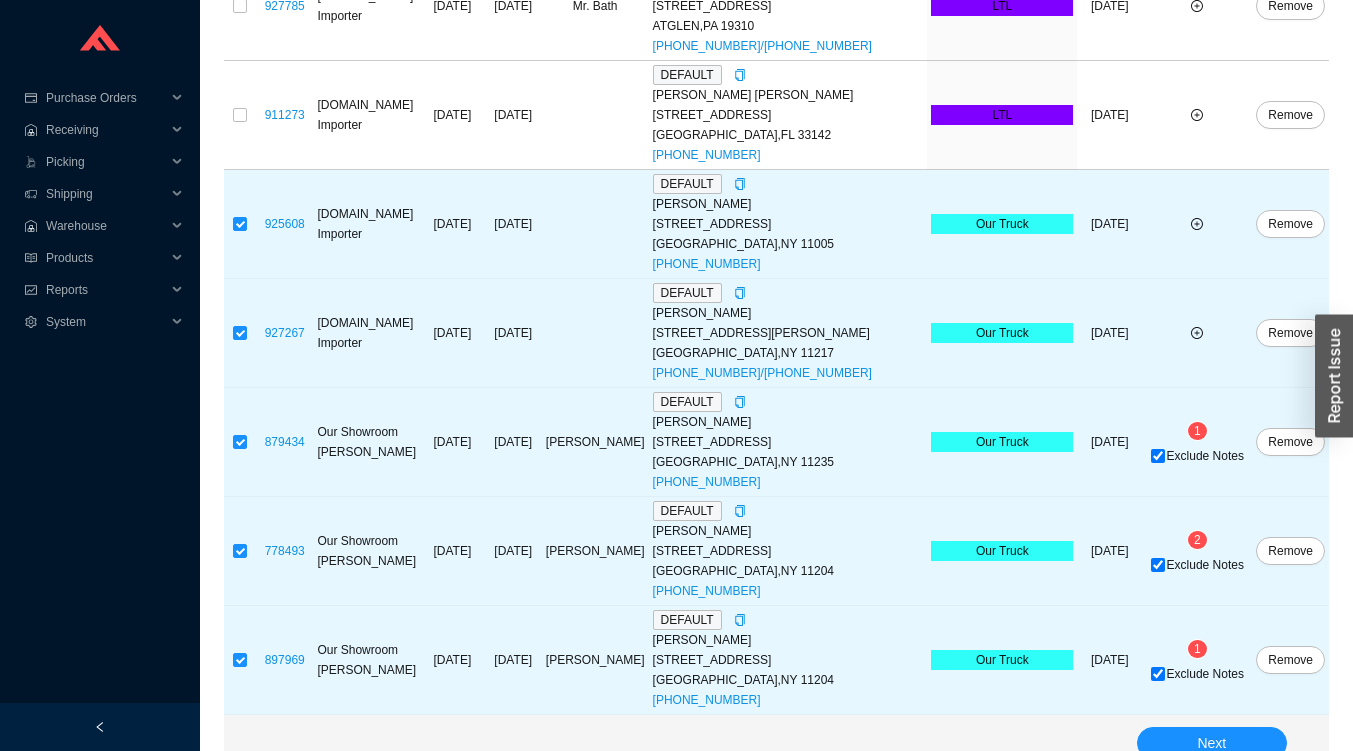 drag, startPoint x: 1318, startPoint y: 149, endPoint x: 1359, endPoint y: 38, distance: 118.33005 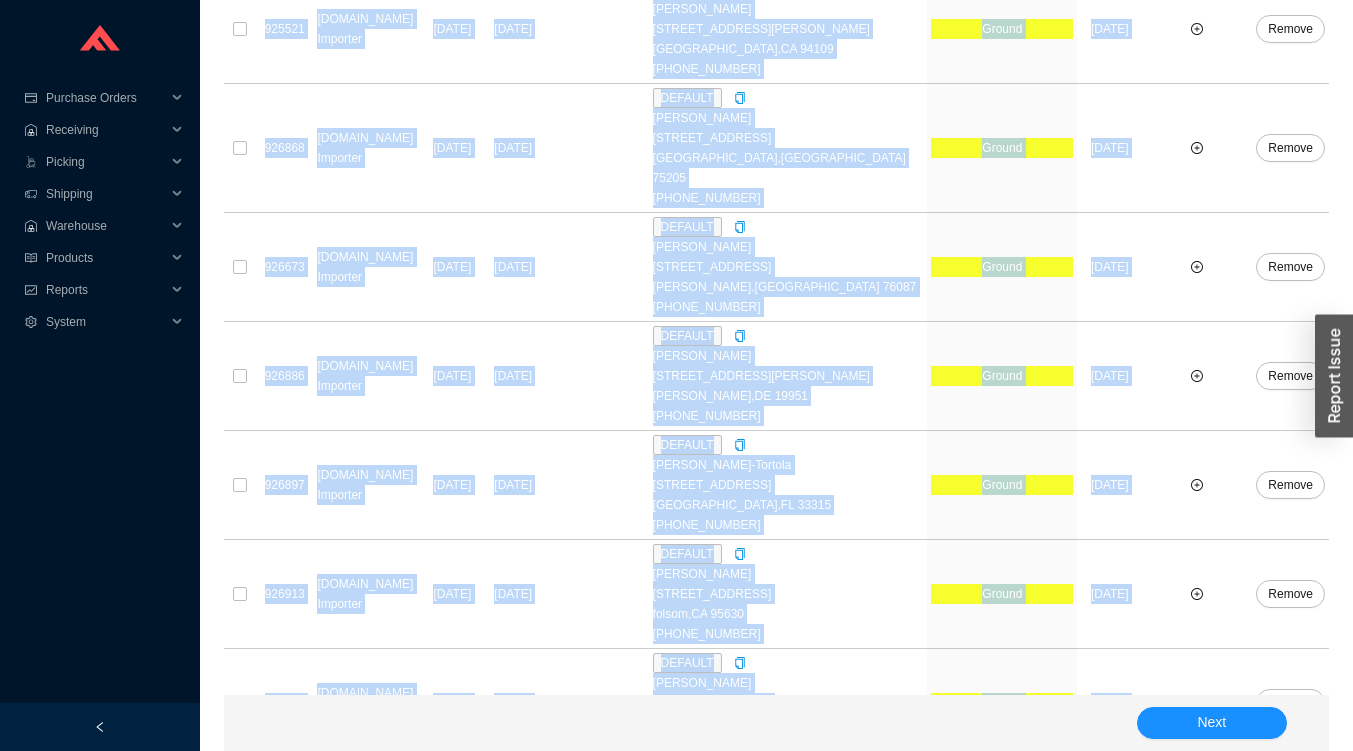 scroll, scrollTop: 2316, scrollLeft: 0, axis: vertical 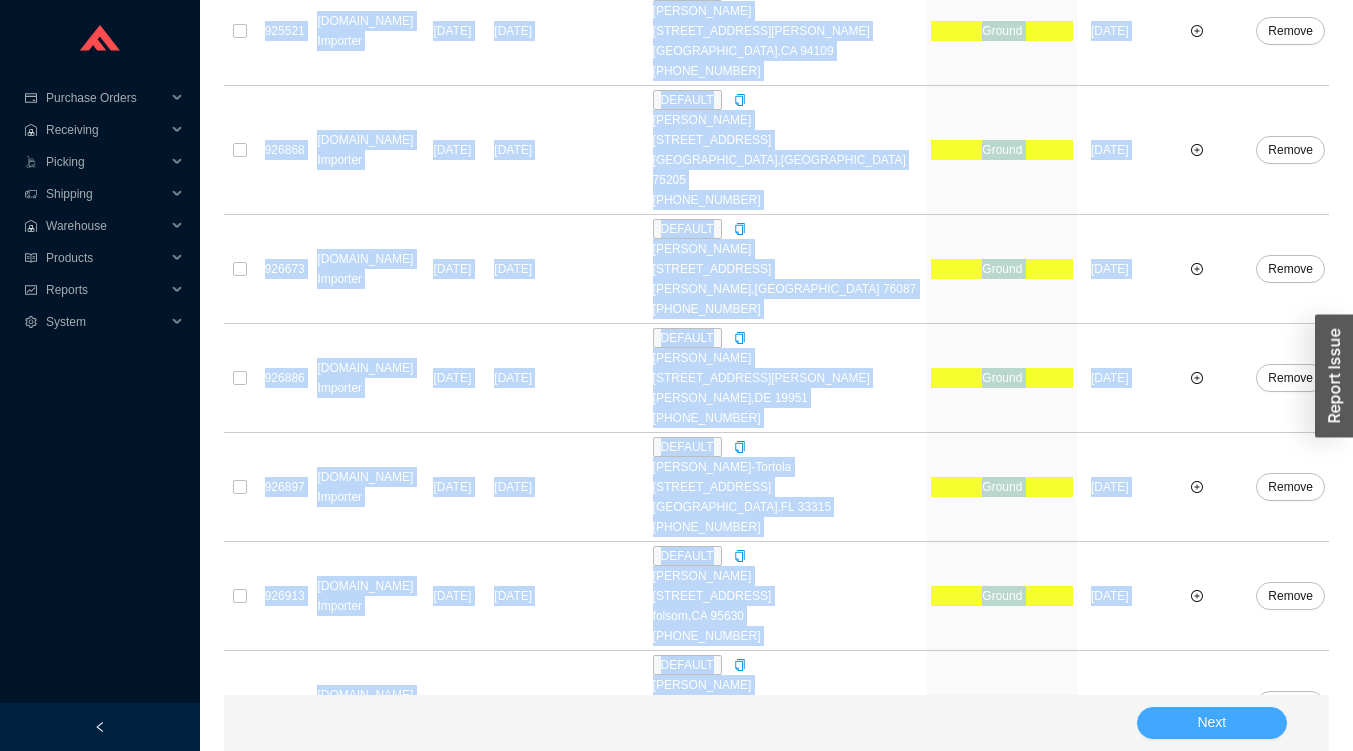 click on "Next" at bounding box center [1212, 723] 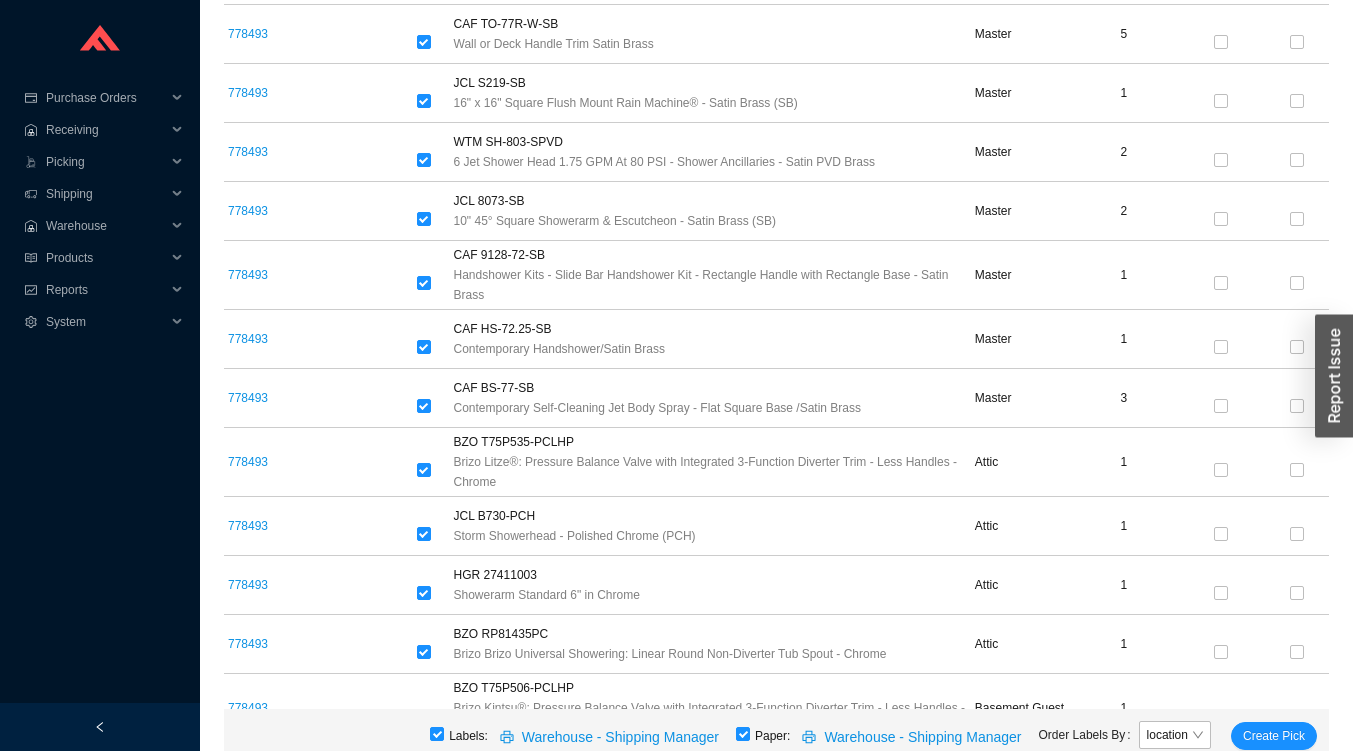 click on "Labels:  Warehouse - Shipping Manager Paper:  Warehouse - Shipping Manager Order Labels By location Create Pick" at bounding box center (776, 724) 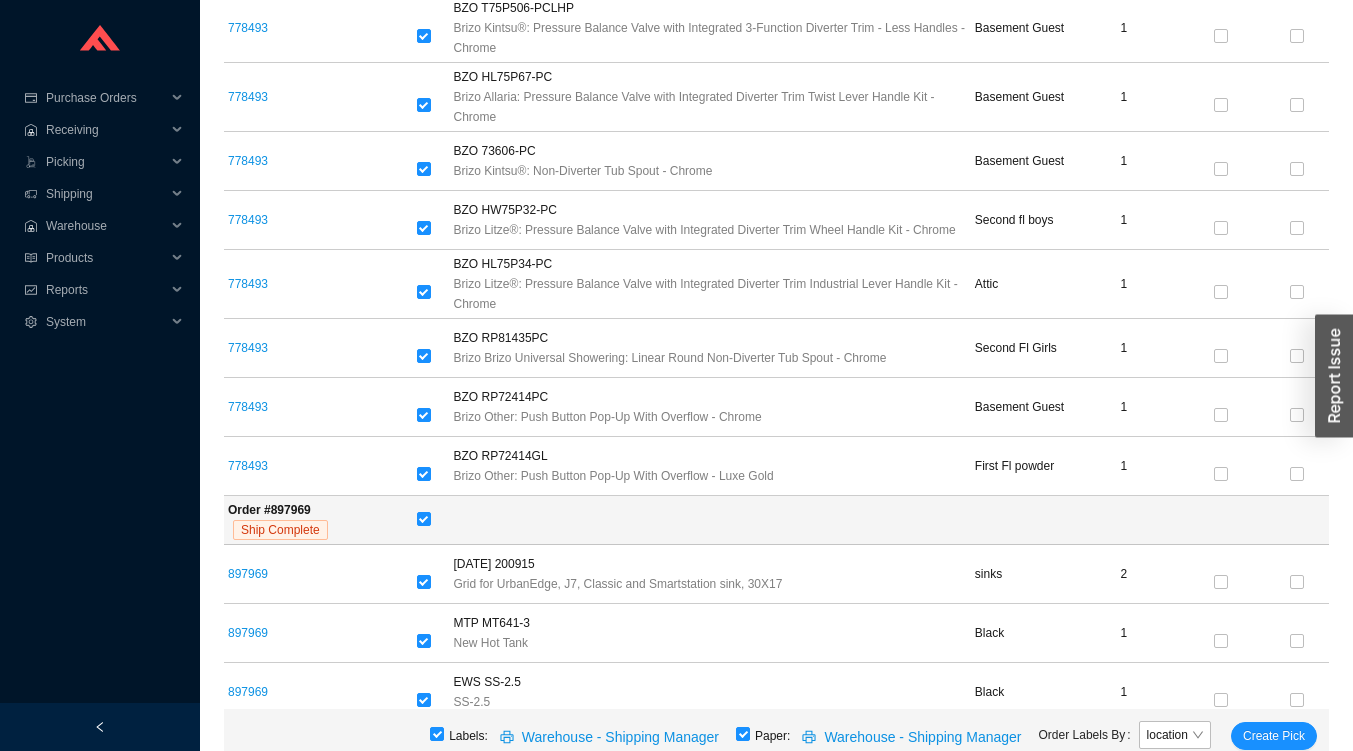 scroll, scrollTop: 3070, scrollLeft: 0, axis: vertical 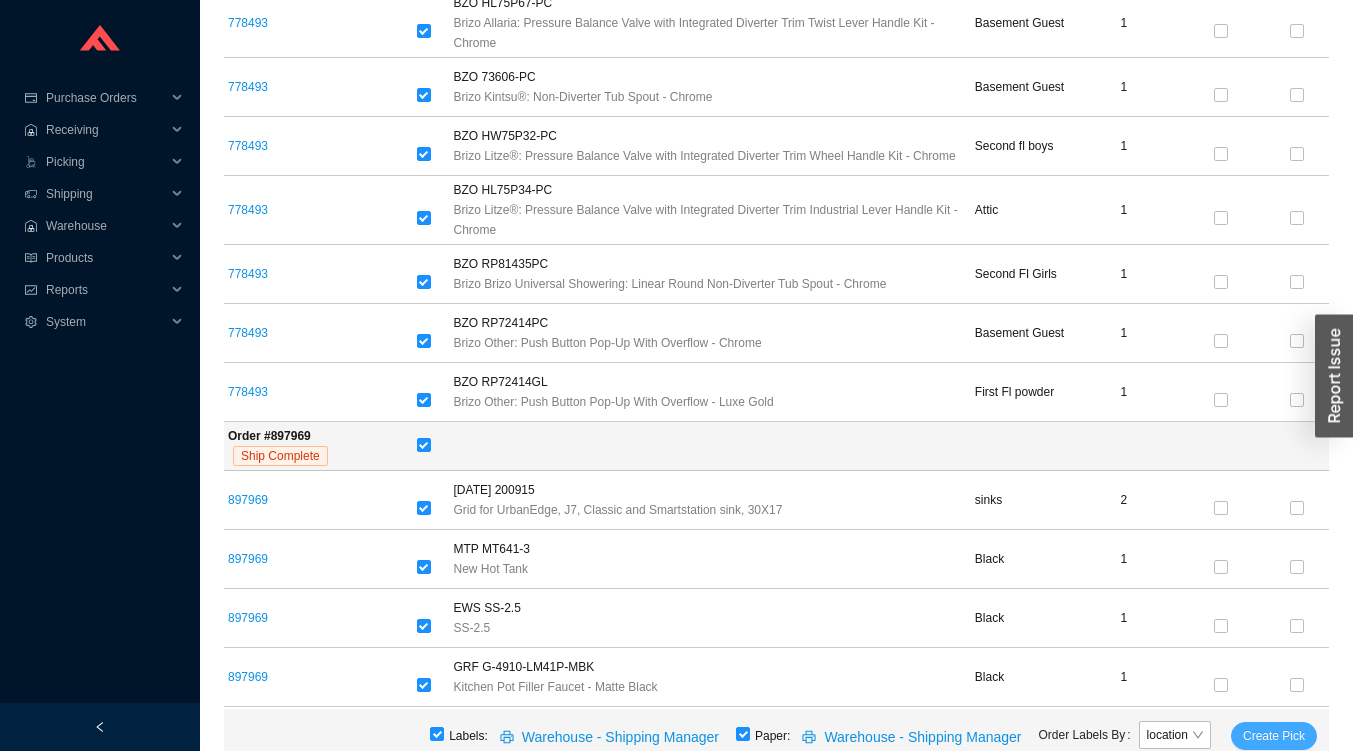 click on "Create Pick" at bounding box center [1274, 736] 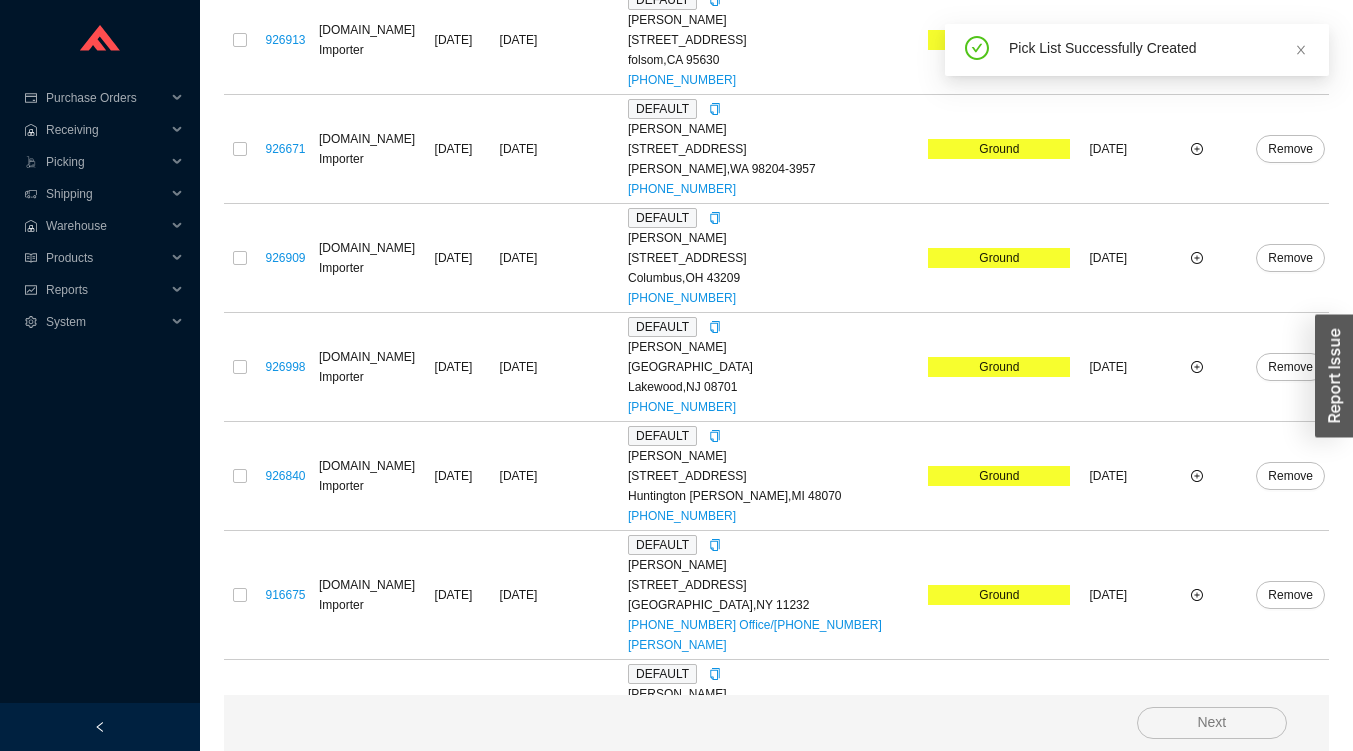scroll, scrollTop: 0, scrollLeft: 0, axis: both 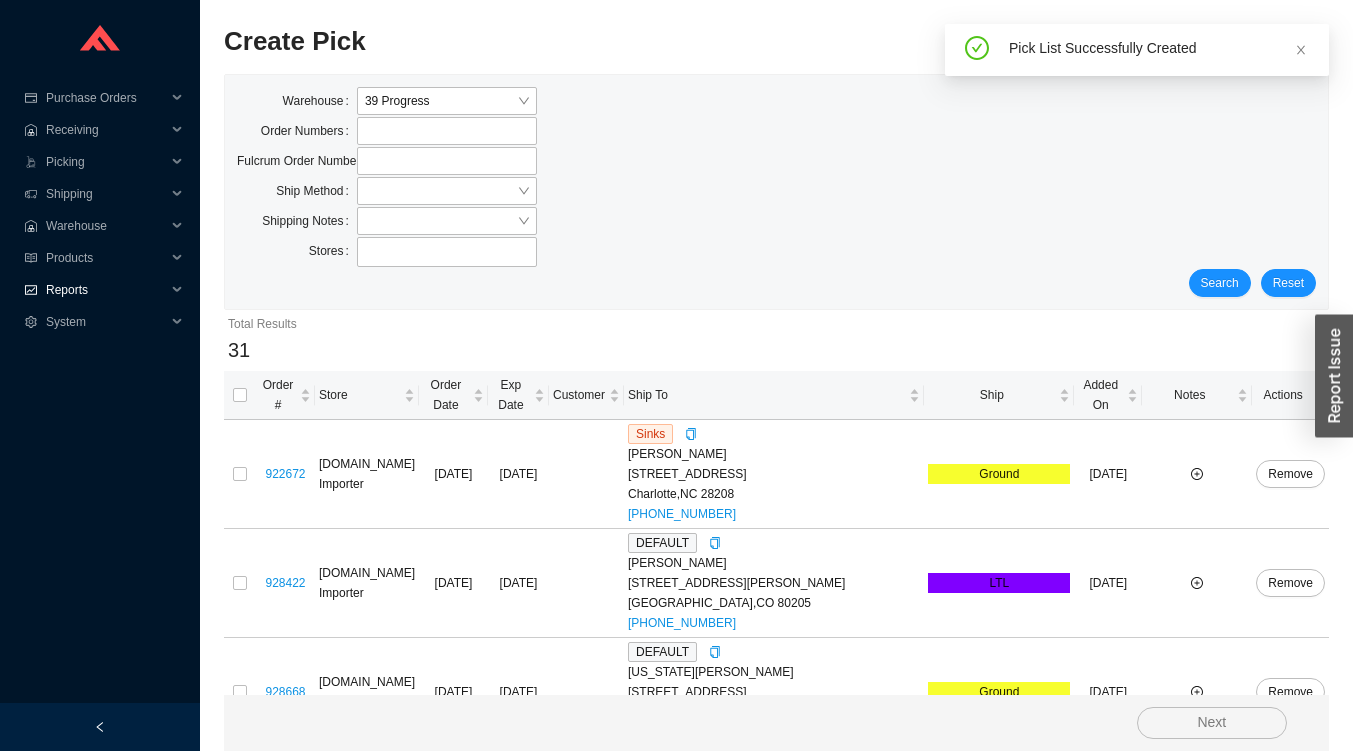 click on "Reports" at bounding box center [106, 290] 